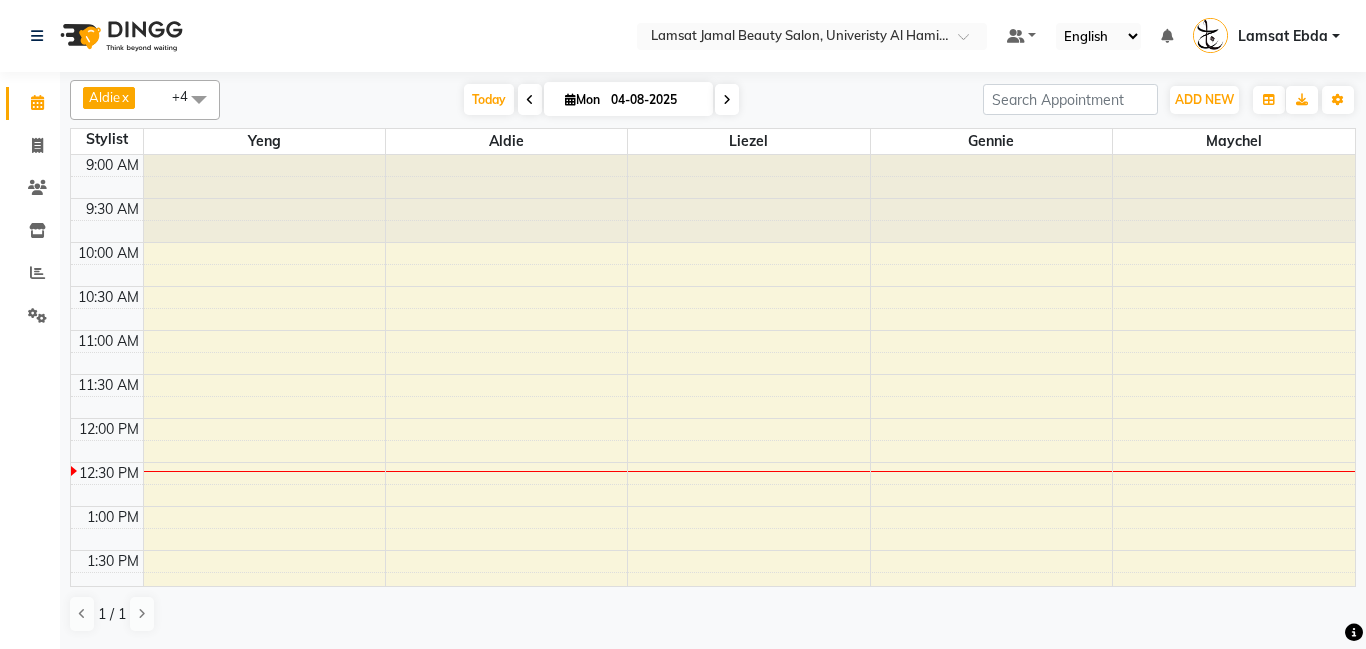 scroll, scrollTop: 0, scrollLeft: 0, axis: both 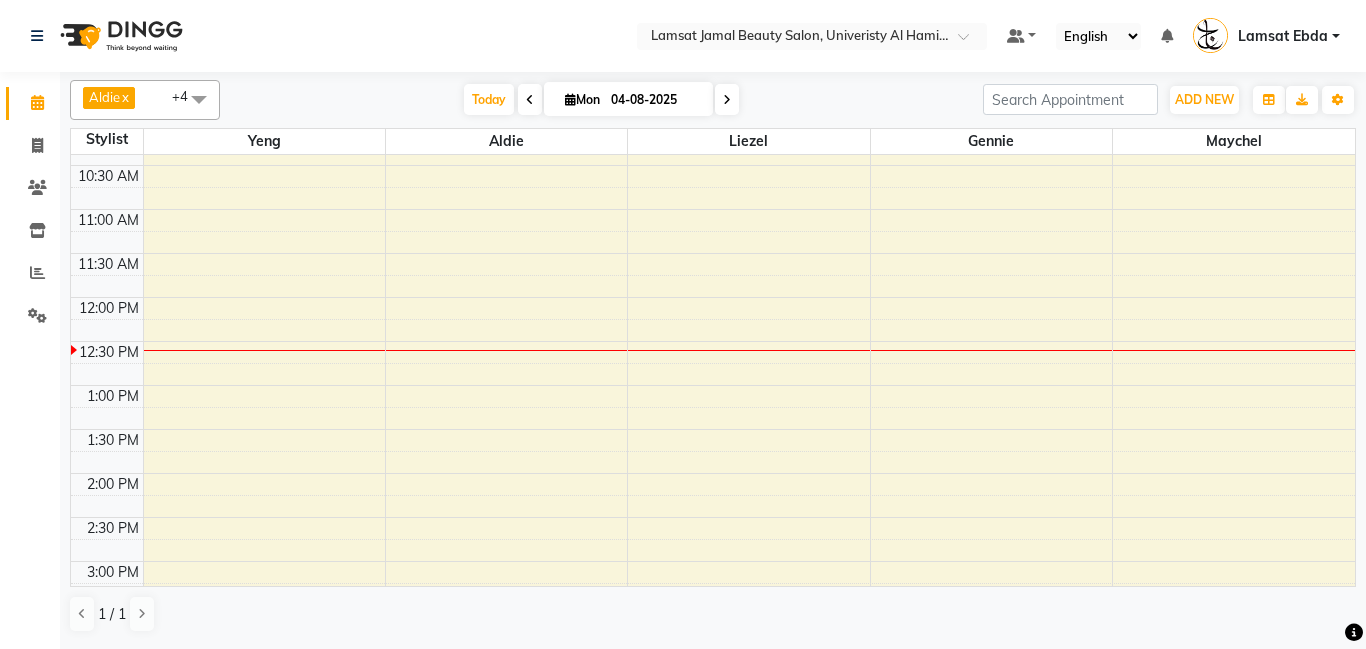 click on "9:00 AM 9:30 AM 10:00 AM 10:30 AM 11:00 AM 11:30 AM 12:00 PM 12:30 PM 1:00 PM 1:30 PM 2:00 PM 2:30 PM 3:00 PM 3:30 PM 4:00 PM 4:30 PM 5:00 PM 5:30 PM 6:00 PM 6:30 PM 7:00 PM 7:30 PM 8:00 PM 8:30 PM 9:00 PM 9:30 PM 10:00 PM 10:30 PM 11:00 PM 11:30 PM" at bounding box center (713, 693) 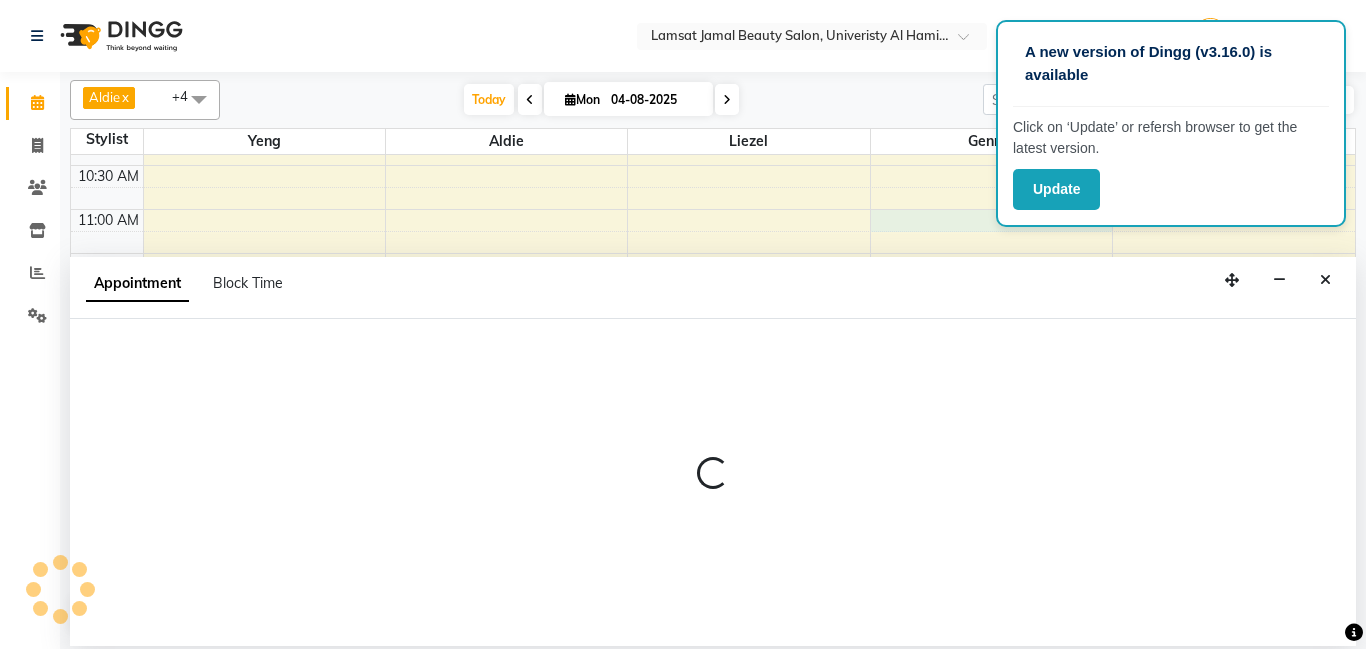 select on "79906" 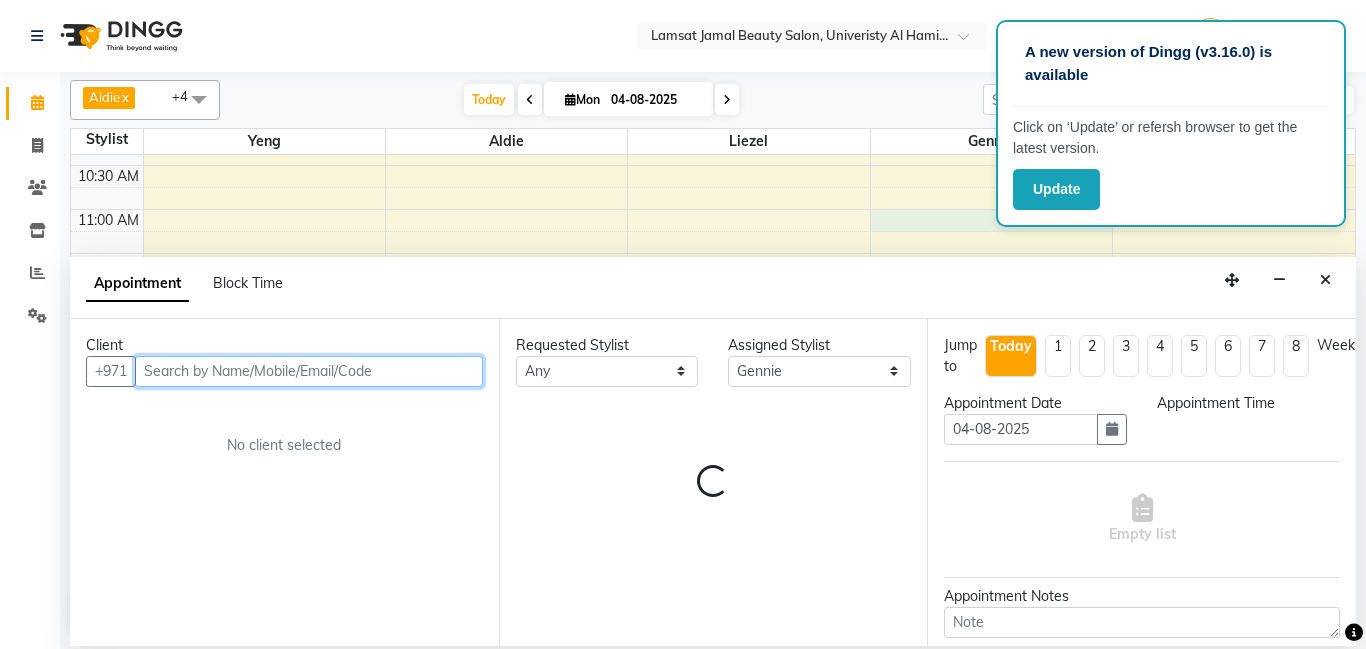 select on "660" 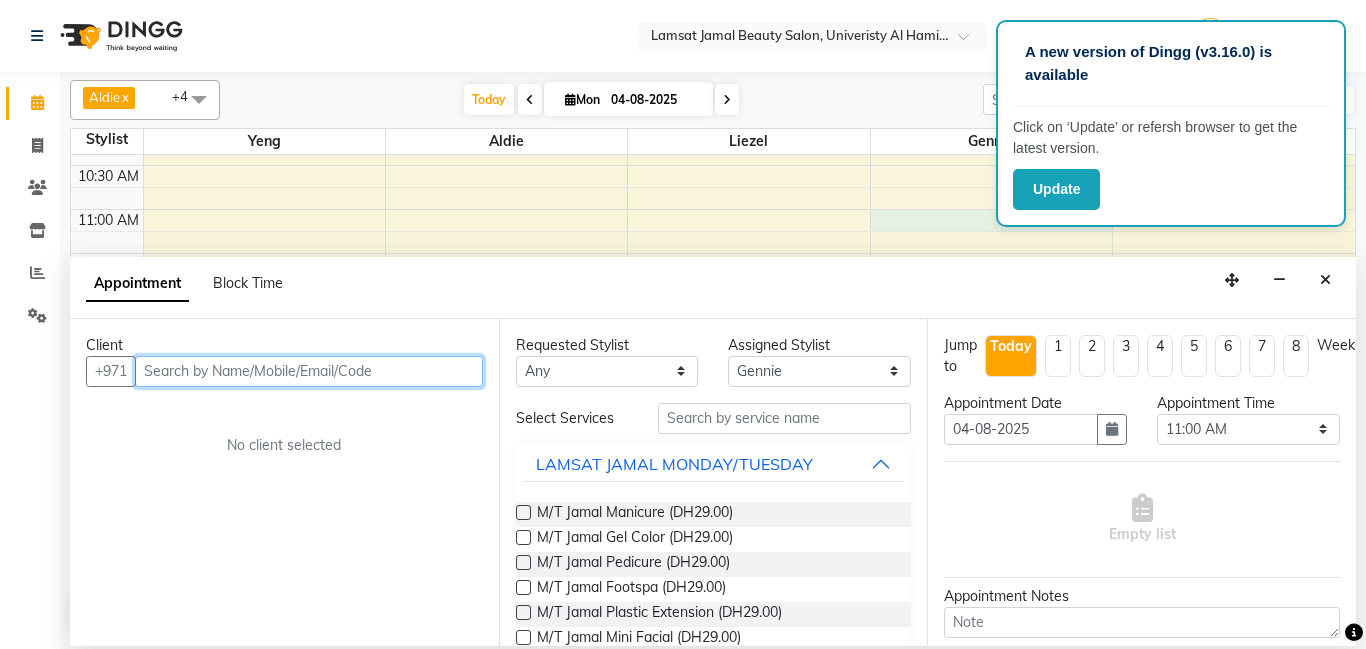 click at bounding box center [309, 371] 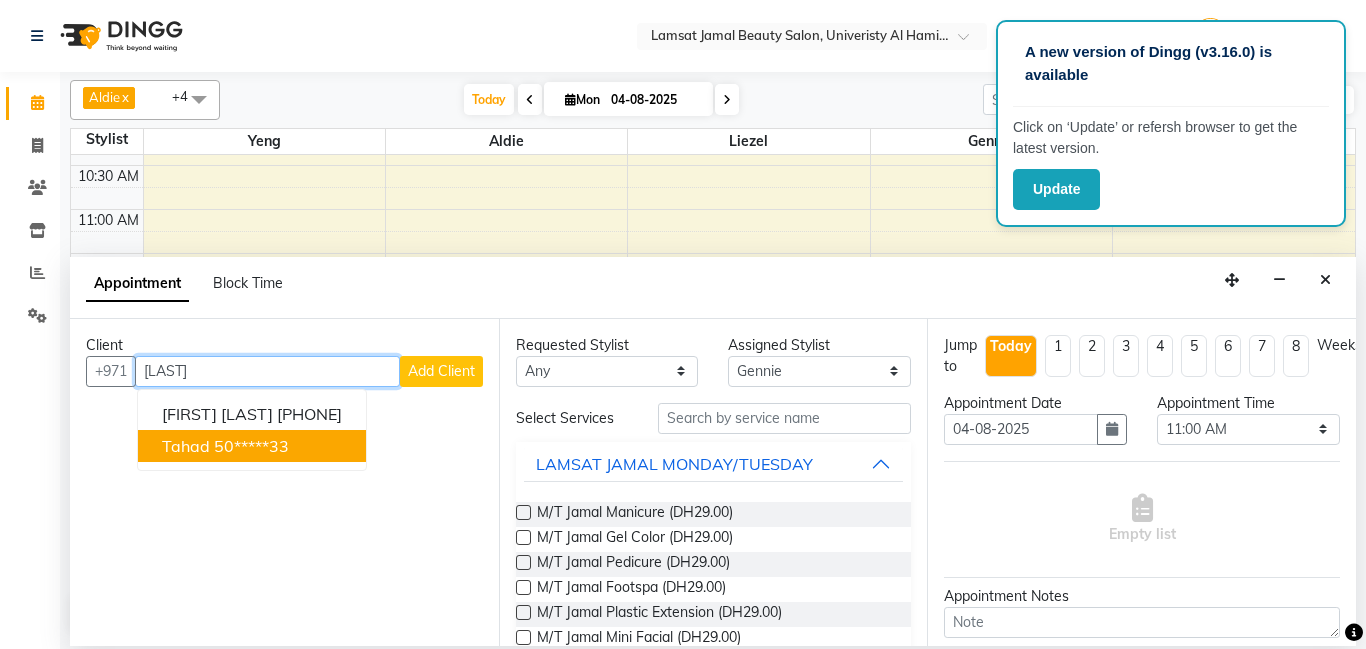 click on "50*****33" at bounding box center (251, 446) 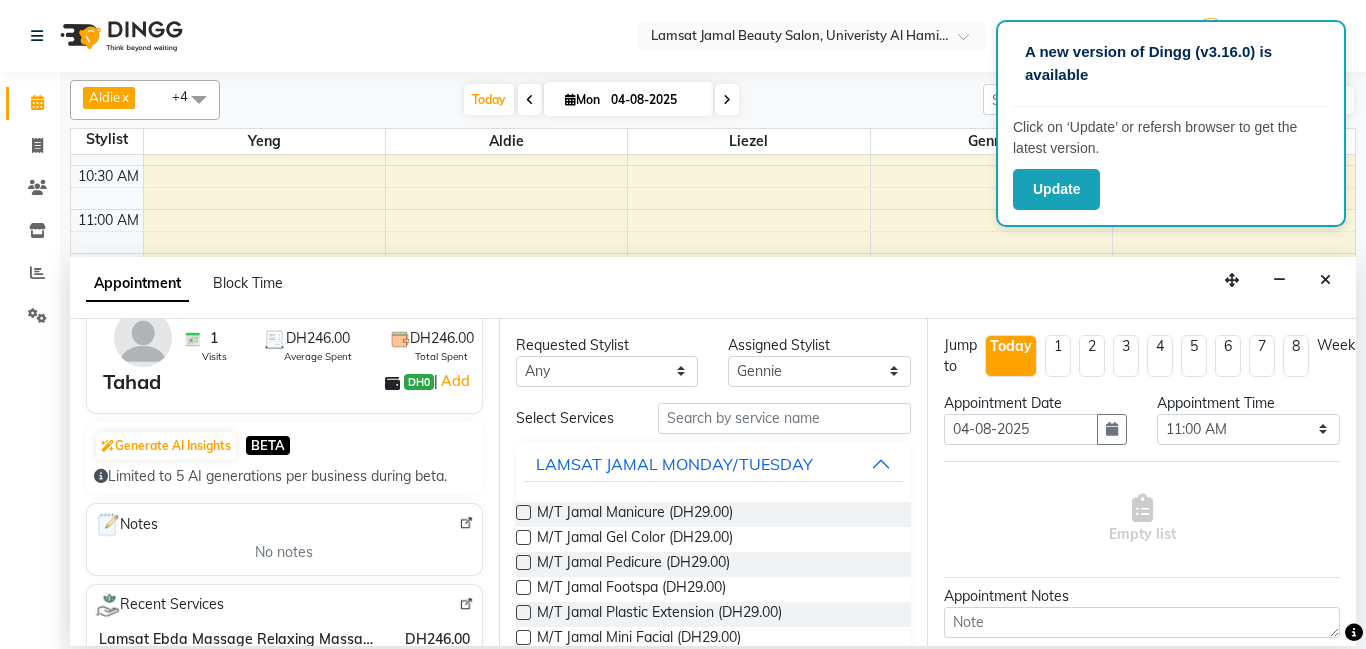 scroll, scrollTop: 0, scrollLeft: 0, axis: both 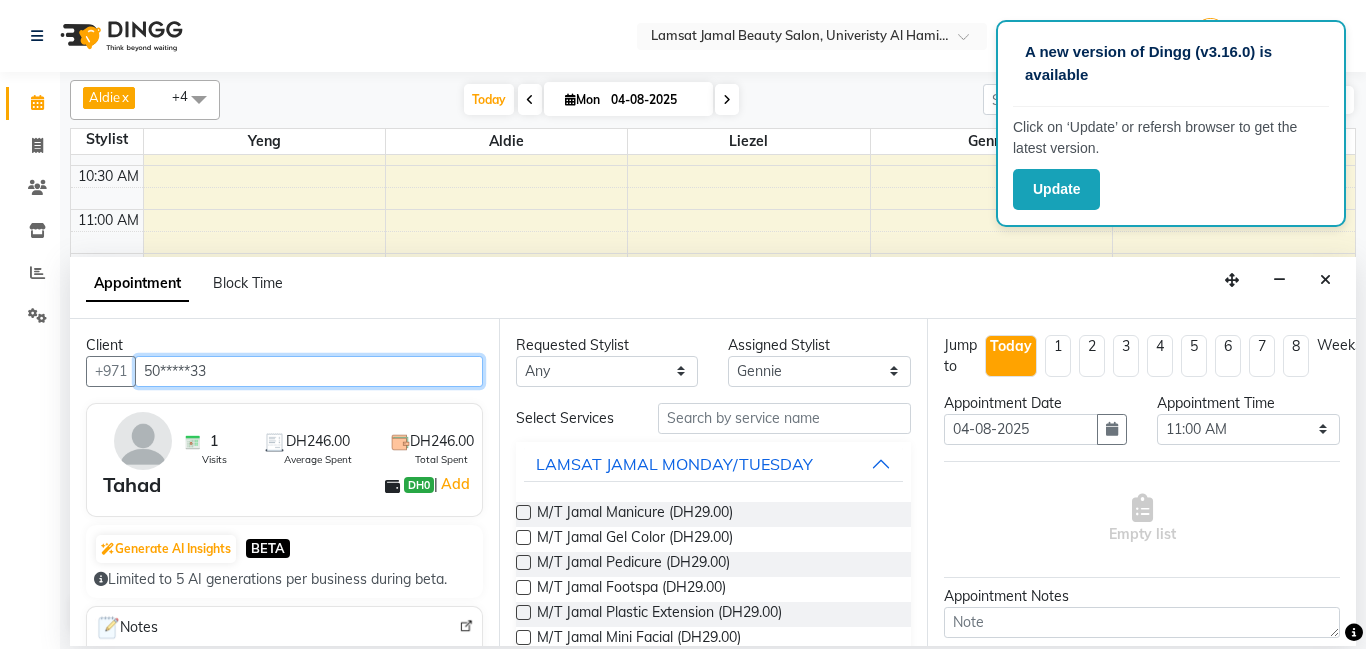 click on "50*****33" at bounding box center [309, 371] 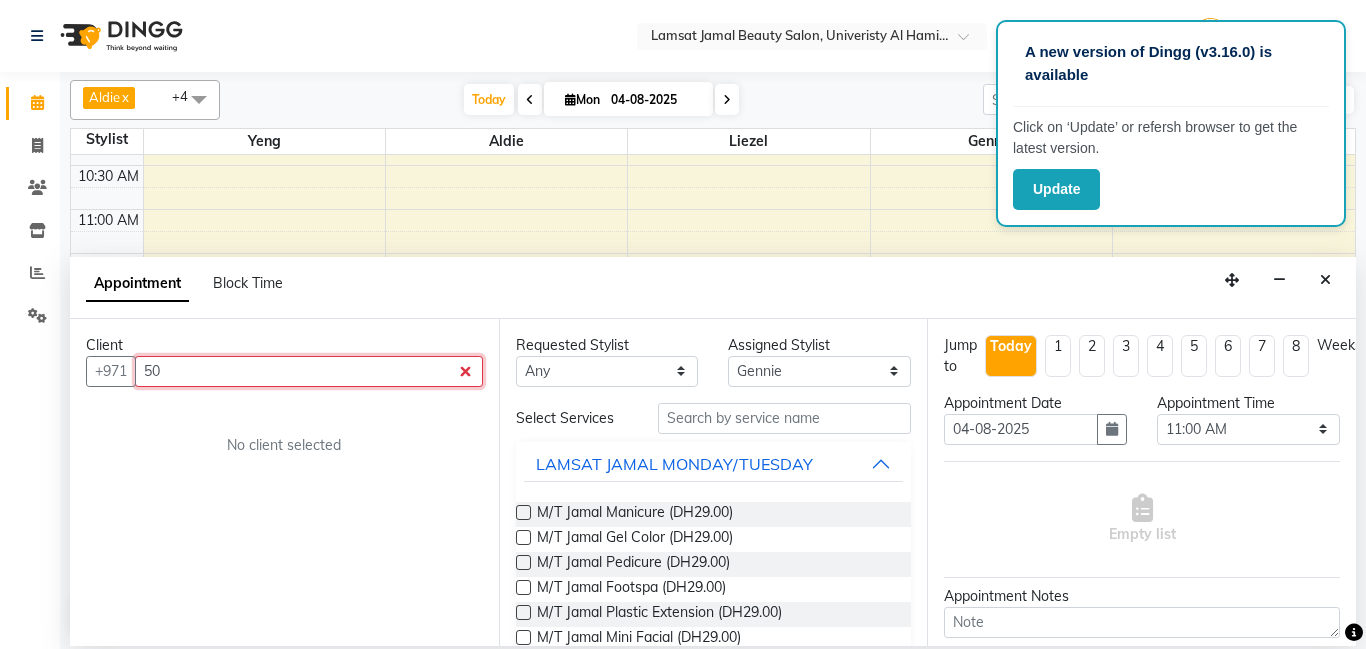 type on "5" 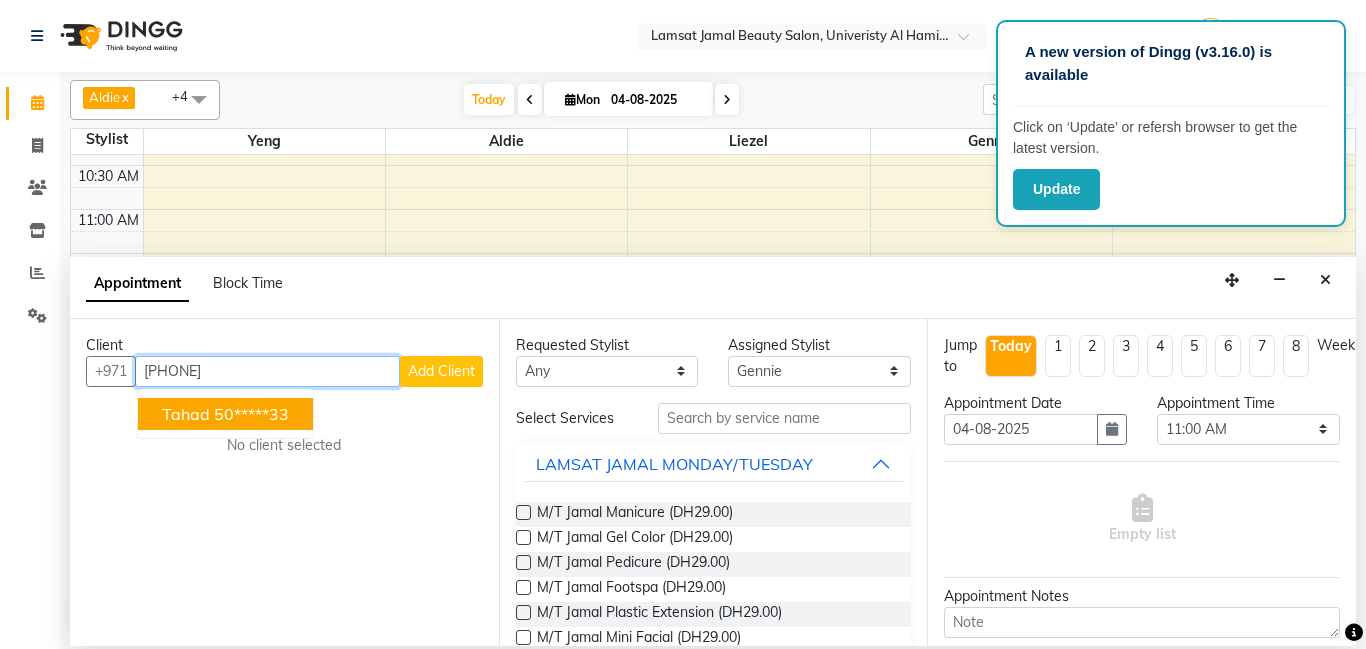 click on "50*****33" at bounding box center (251, 414) 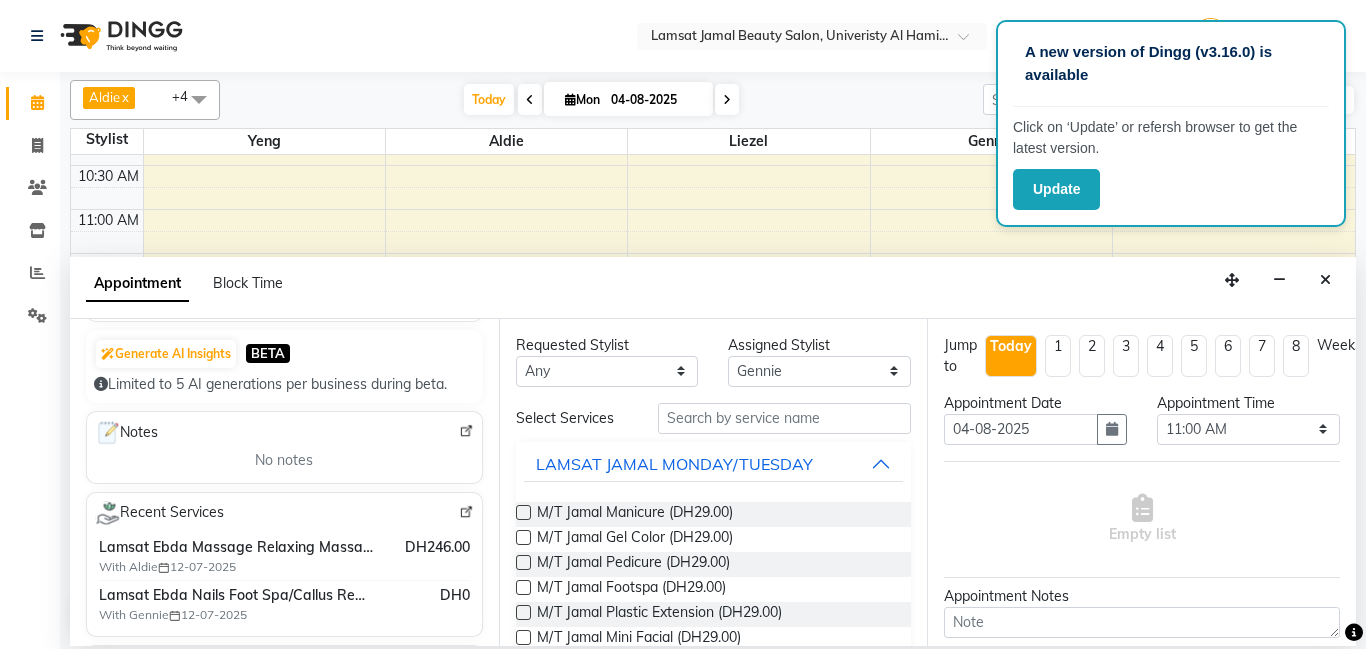 scroll, scrollTop: 0, scrollLeft: 0, axis: both 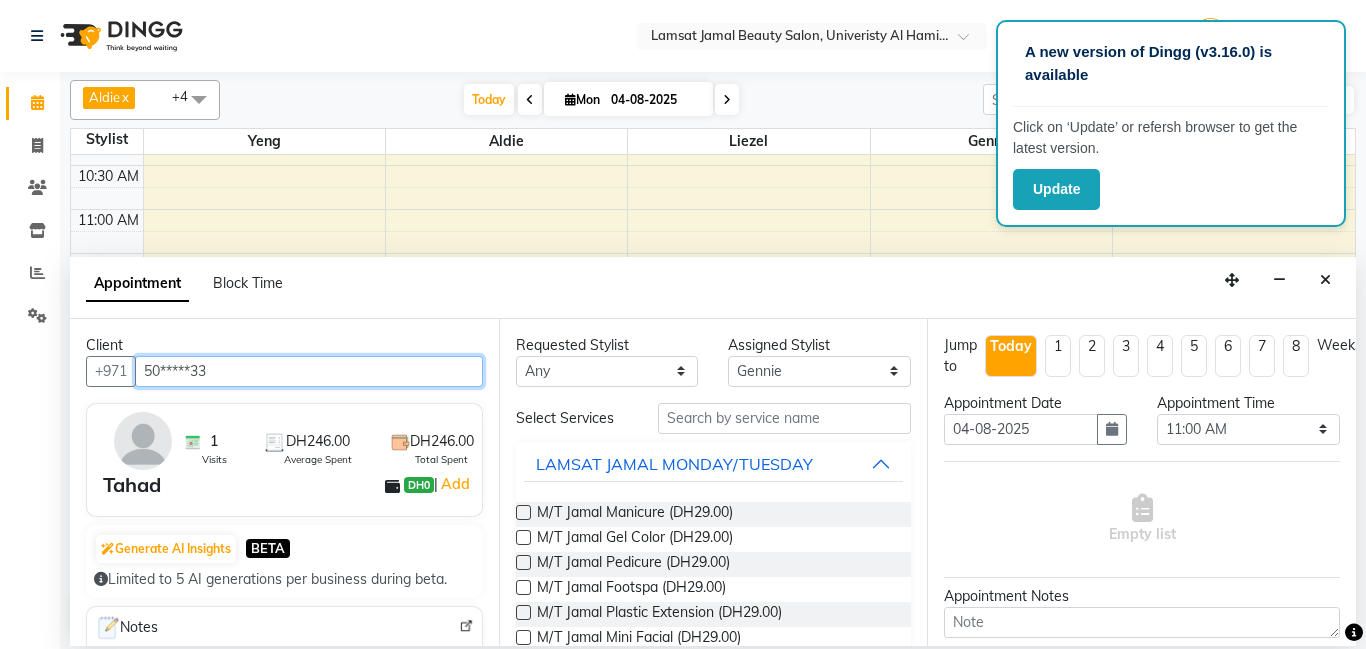 type on "50*****33" 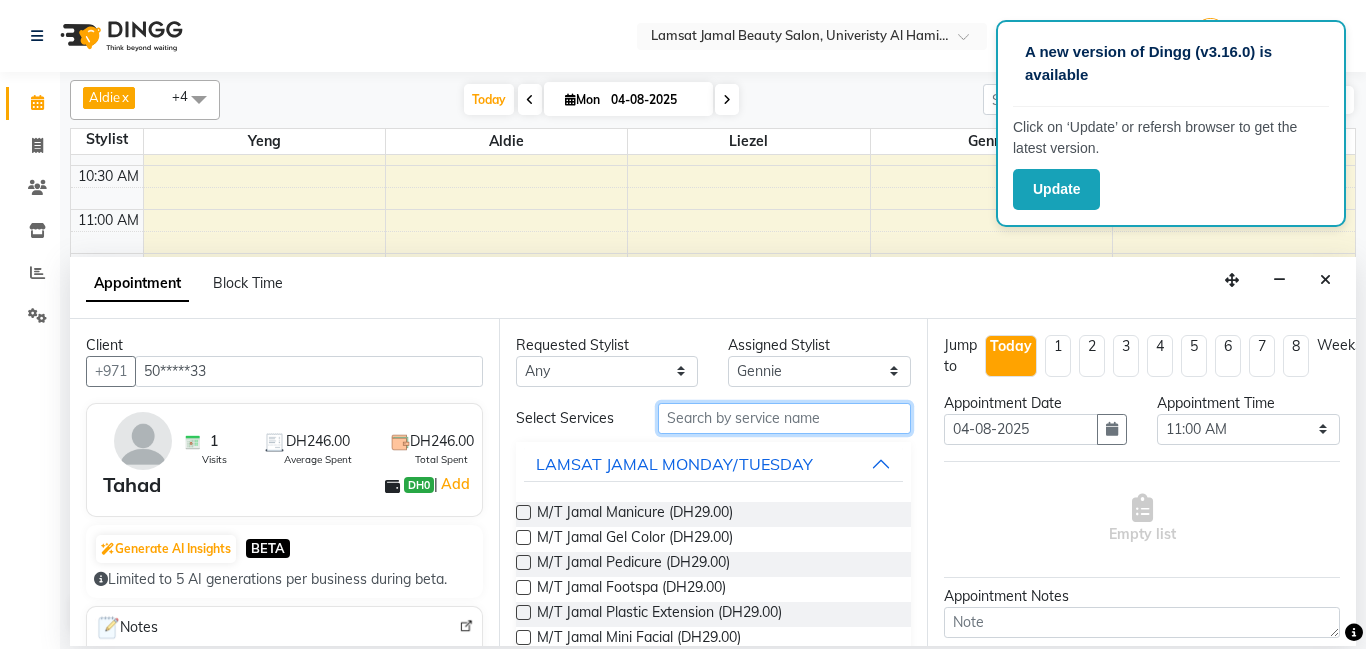 click at bounding box center (785, 418) 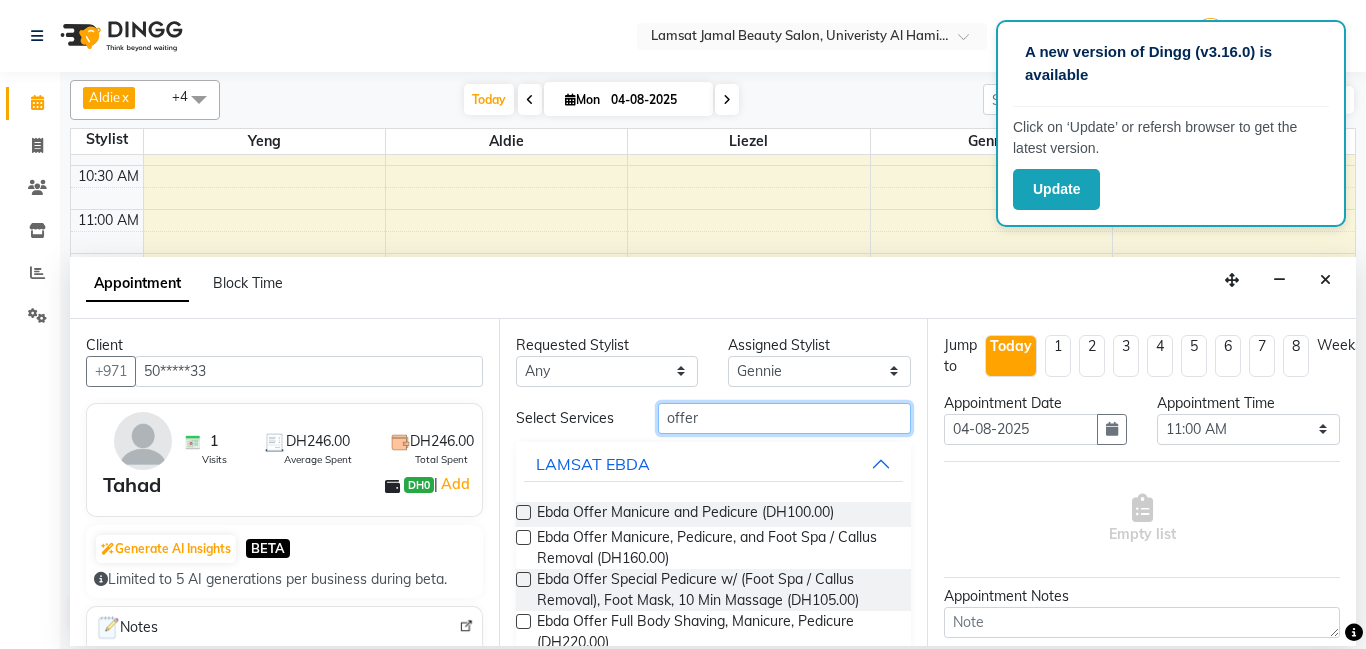 scroll, scrollTop: 48, scrollLeft: 0, axis: vertical 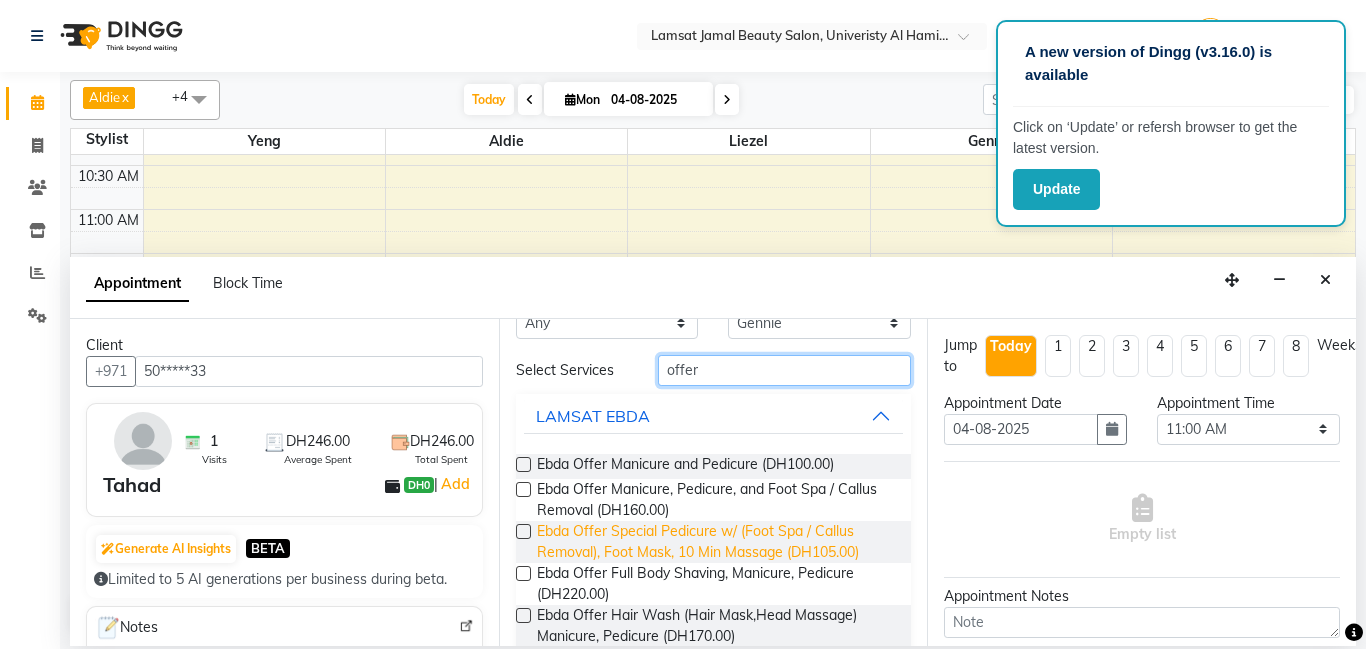 type on "offer" 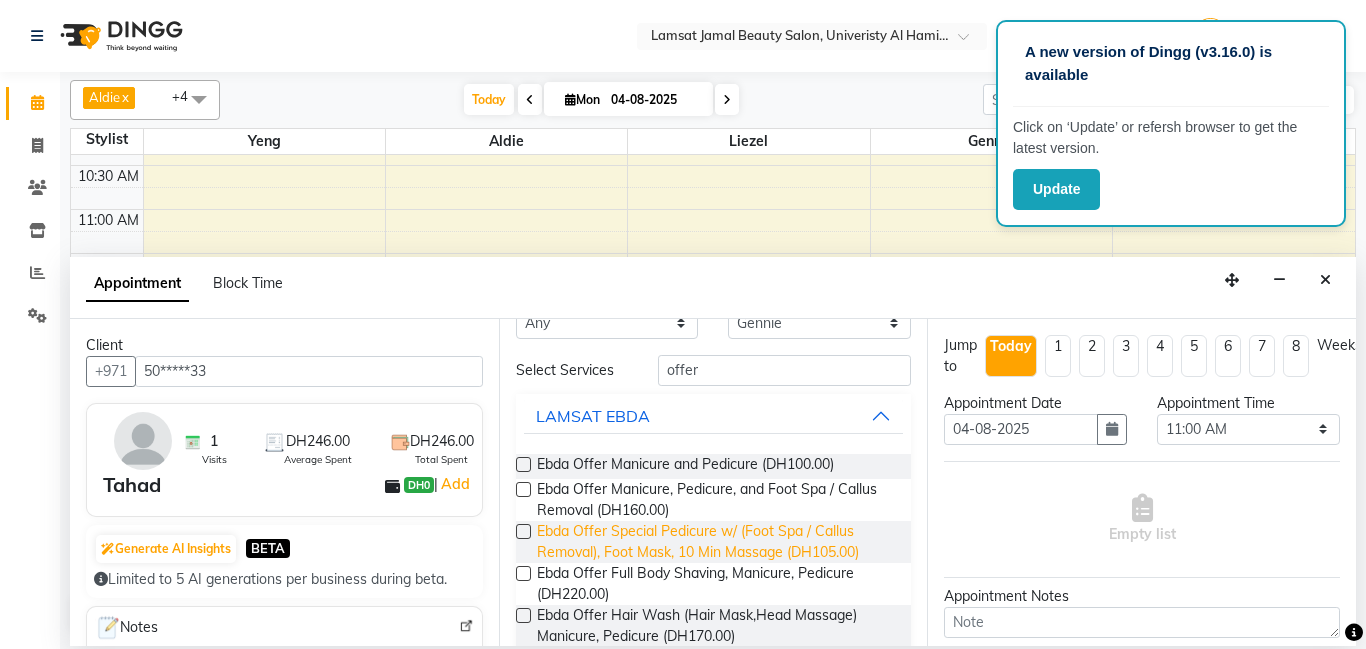 click on "Ebda Offer Special Pedicure w/ (Foot Spa / Callus Removal), Foot Mask, 10 Min Massage (DH105.00)" at bounding box center [716, 542] 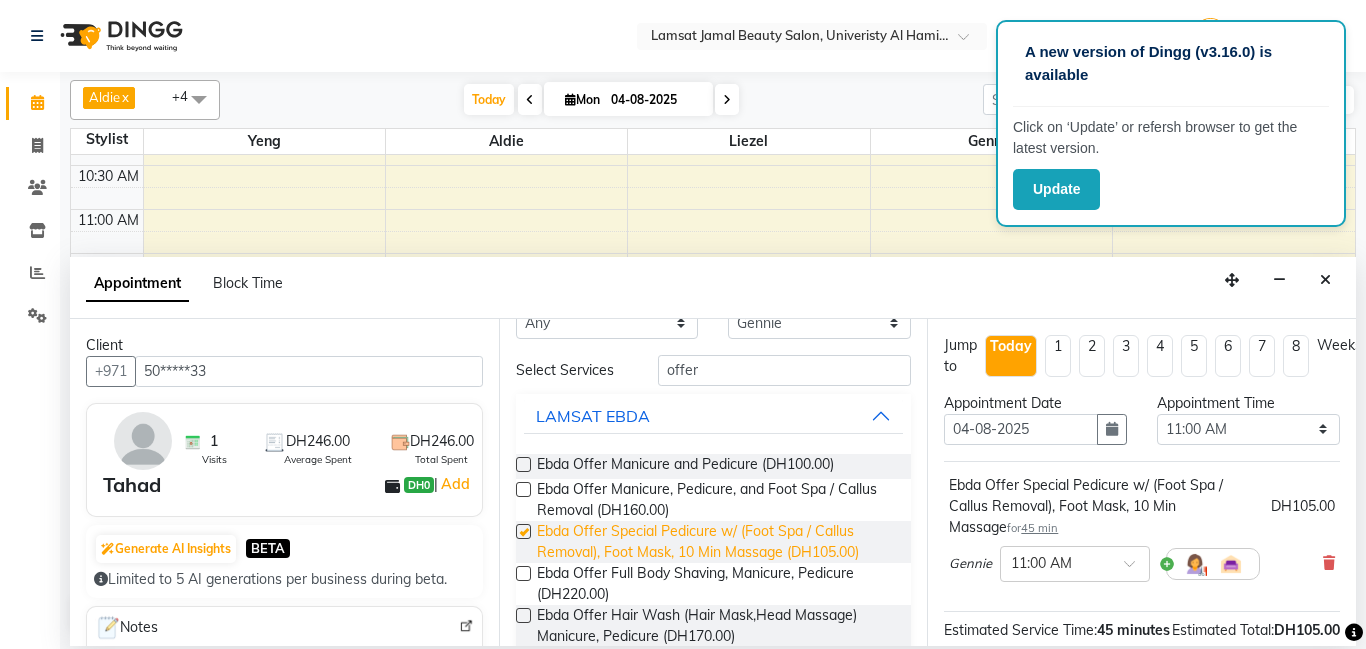 checkbox on "false" 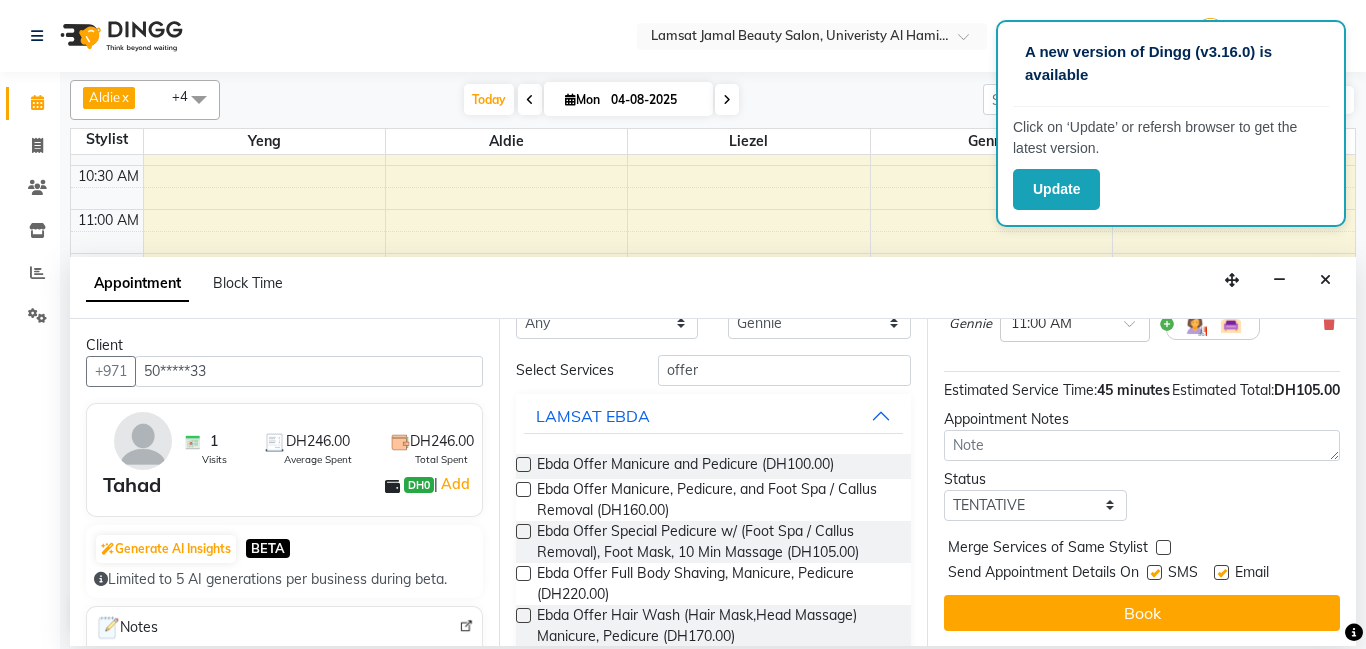 scroll, scrollTop: 262, scrollLeft: 0, axis: vertical 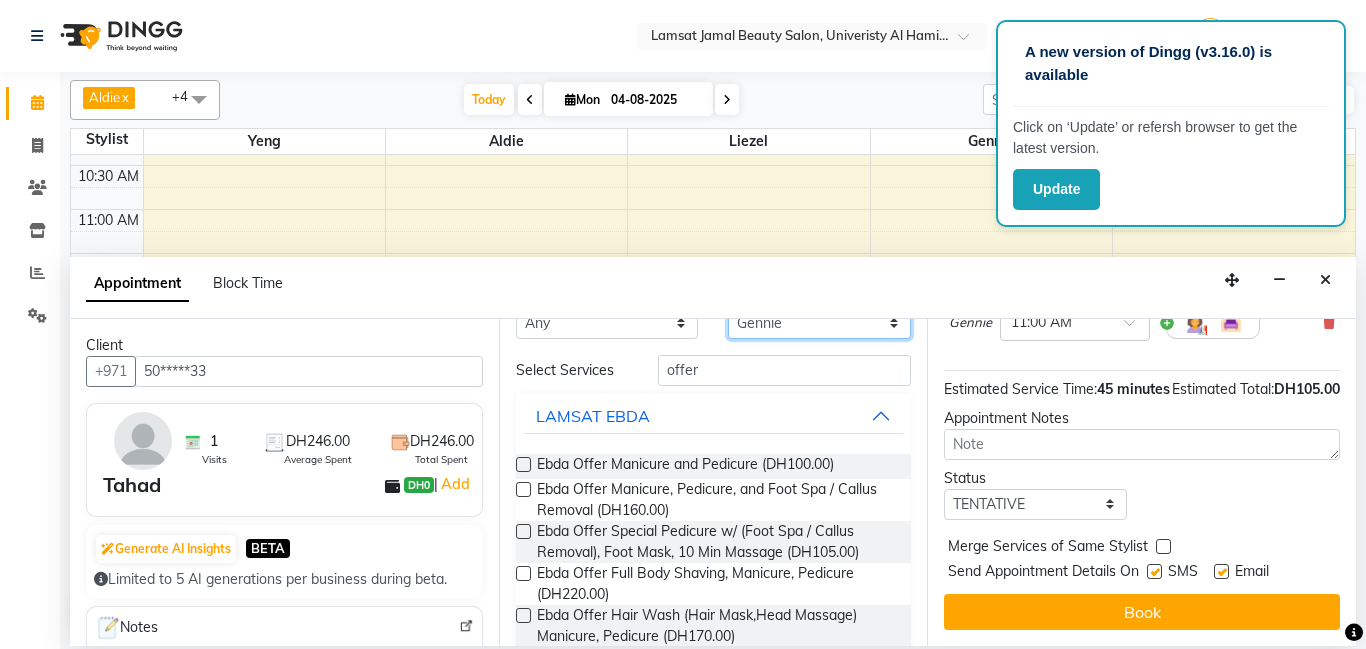 click on "Select Aldie Aliya Amna Gennie Joytie Jude Lamsat Ebda Lamsat Jamal Liezel Maricar Maychel Michelle Nads Neha Nhor Owner Aliya Priya Rods Sana Sehr Alya Yeng" at bounding box center [819, 323] 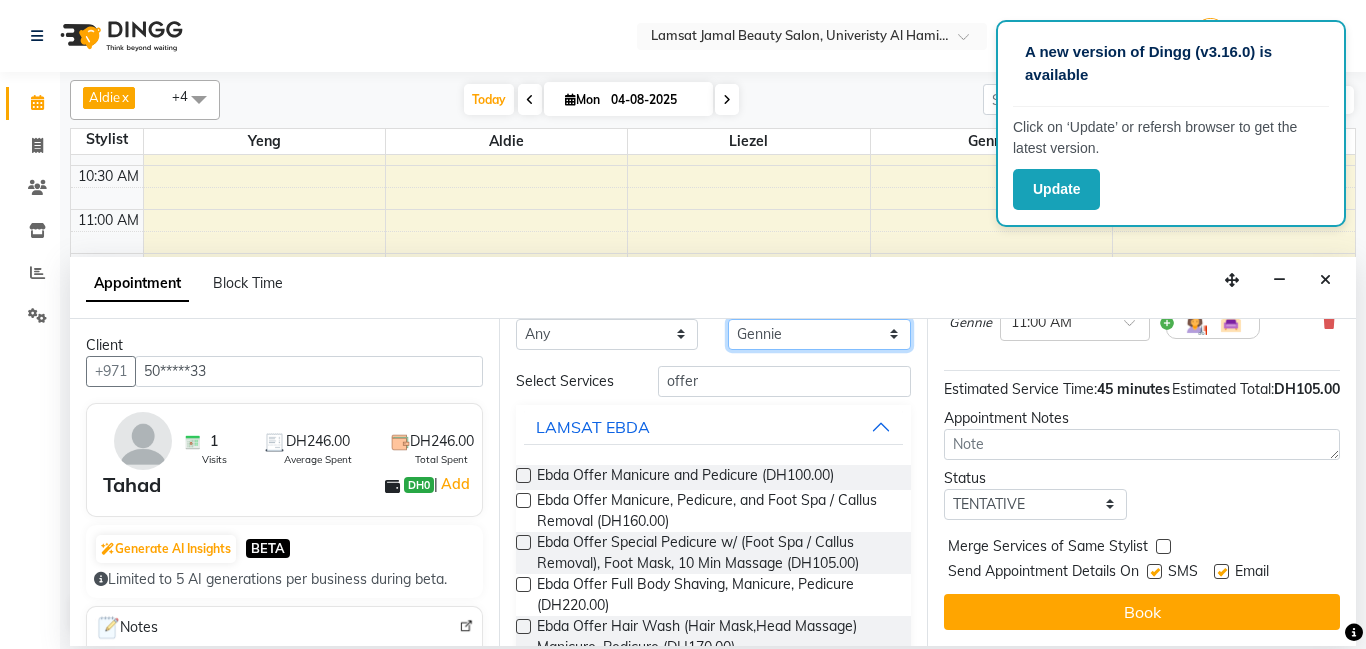 select on "79900" 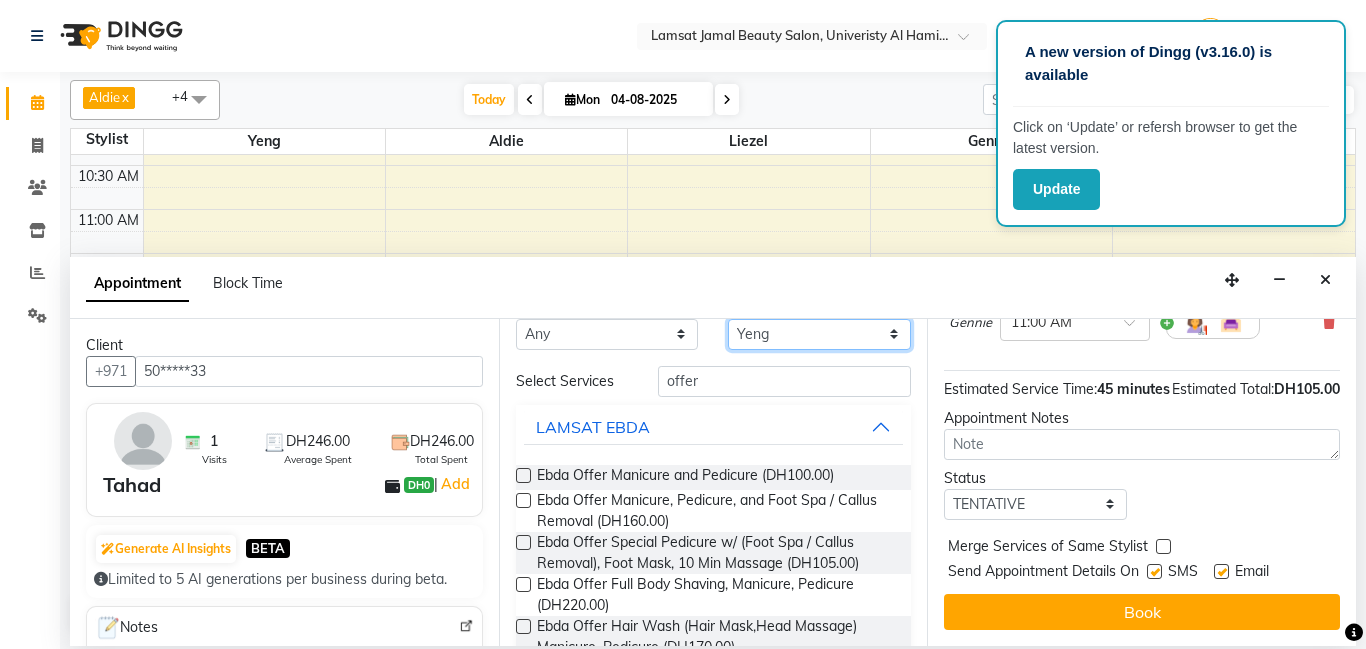 click on "Select Aldie Aliya Amna Gennie Joytie Jude Lamsat Ebda Lamsat Jamal Liezel Maricar Maychel Michelle Nads Neha Nhor Owner Aliya Priya Rods Sana Sehr Alya Yeng" at bounding box center [819, 334] 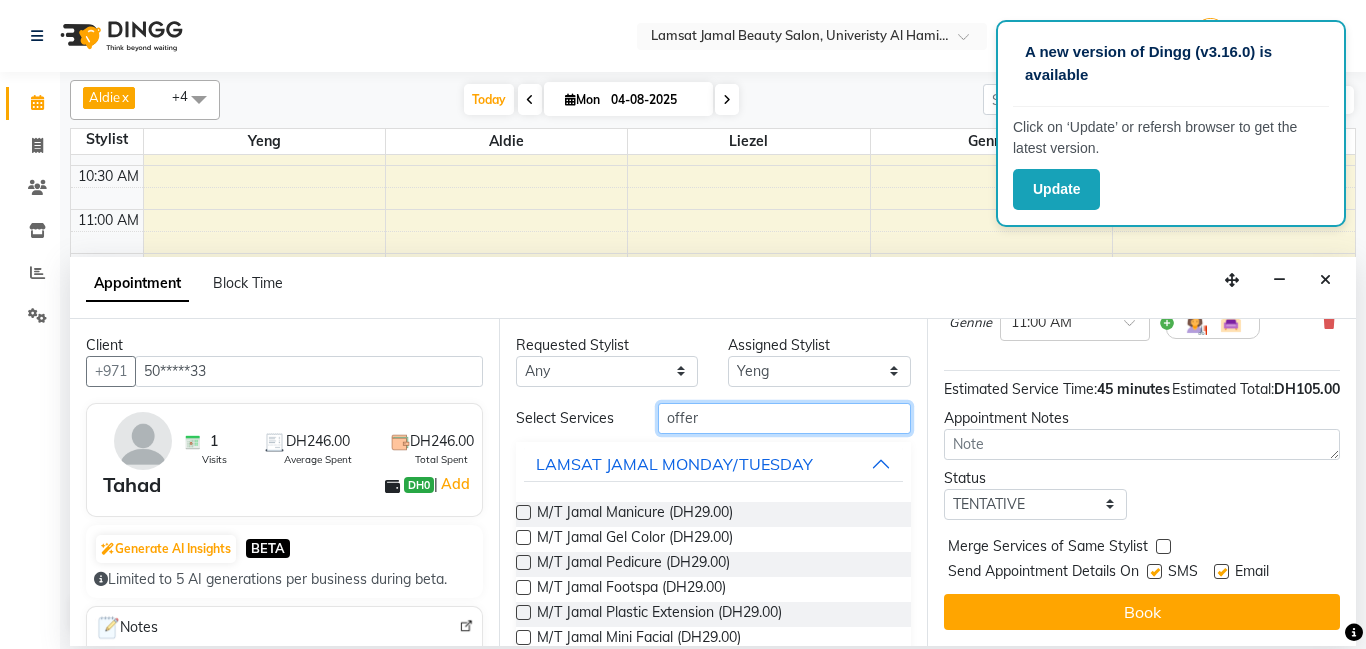 click on "offer" at bounding box center (785, 418) 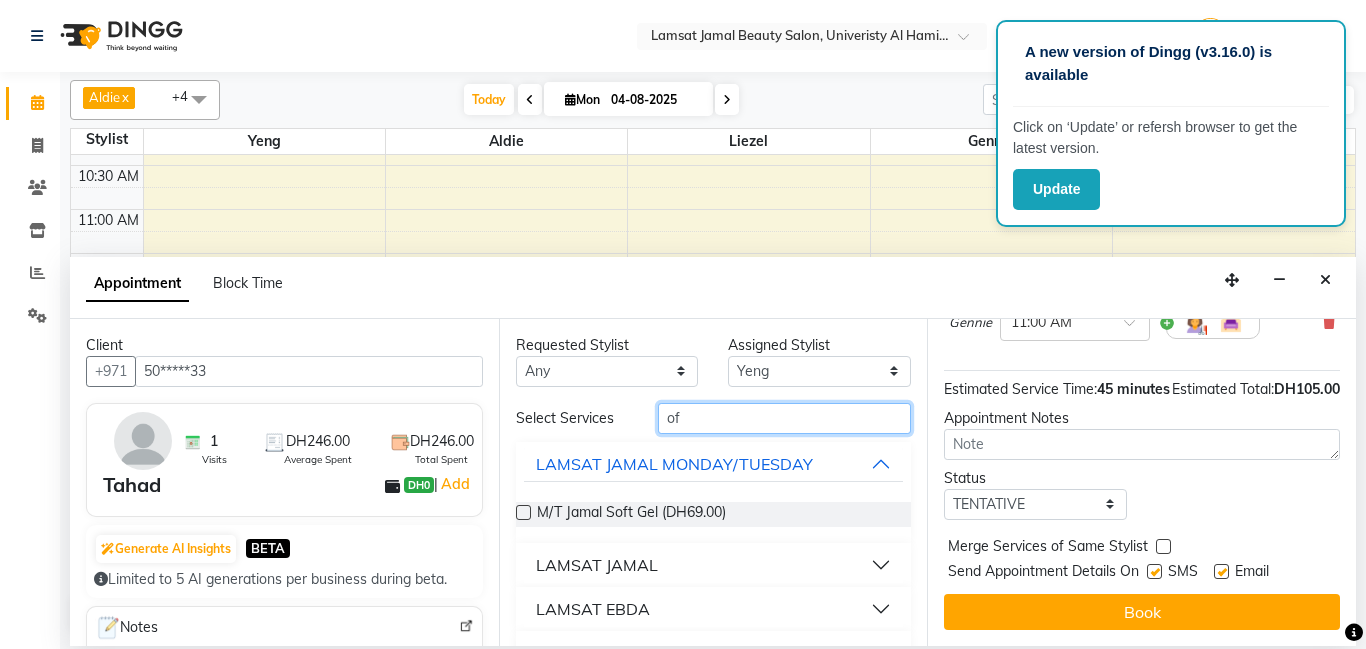 type on "o" 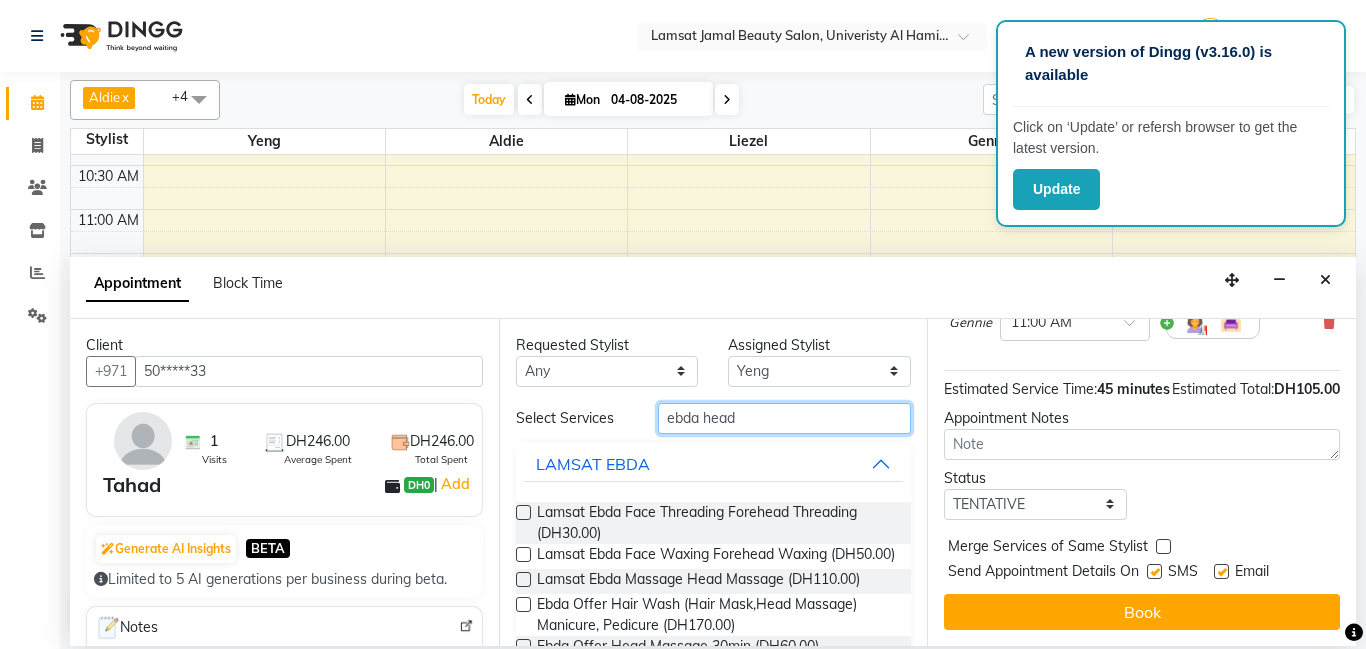 scroll, scrollTop: 64, scrollLeft: 0, axis: vertical 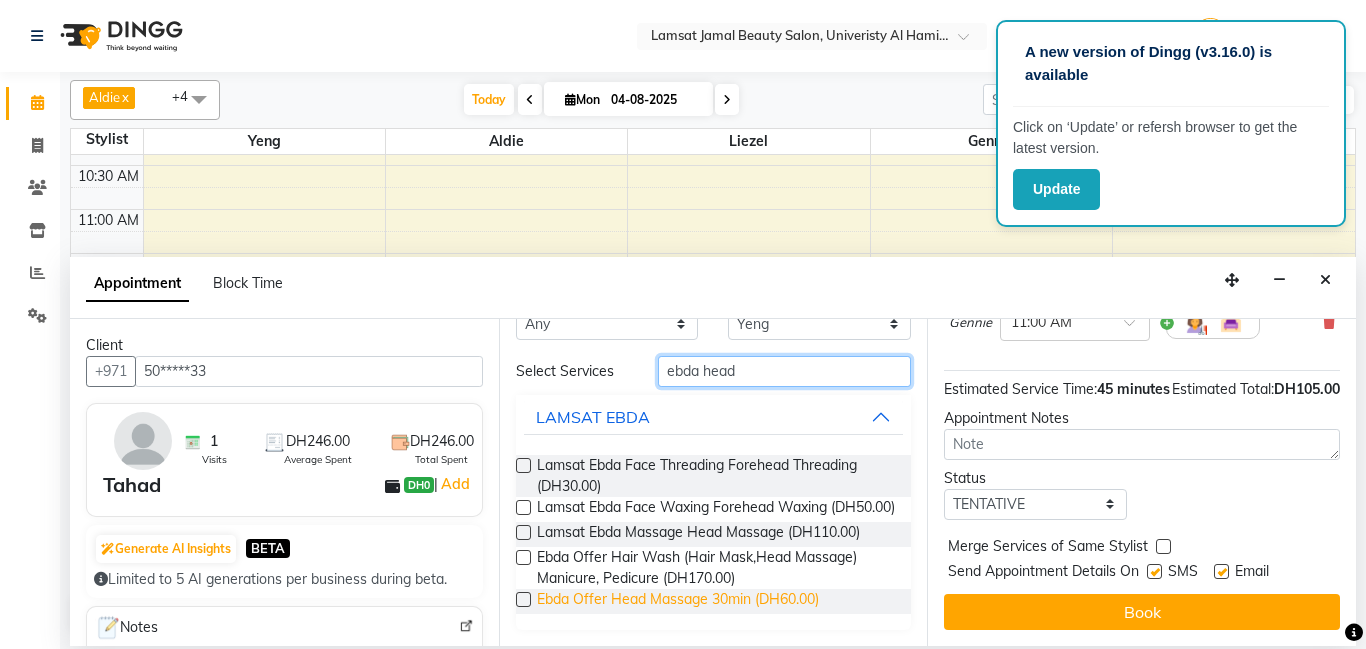 type on "ebda head" 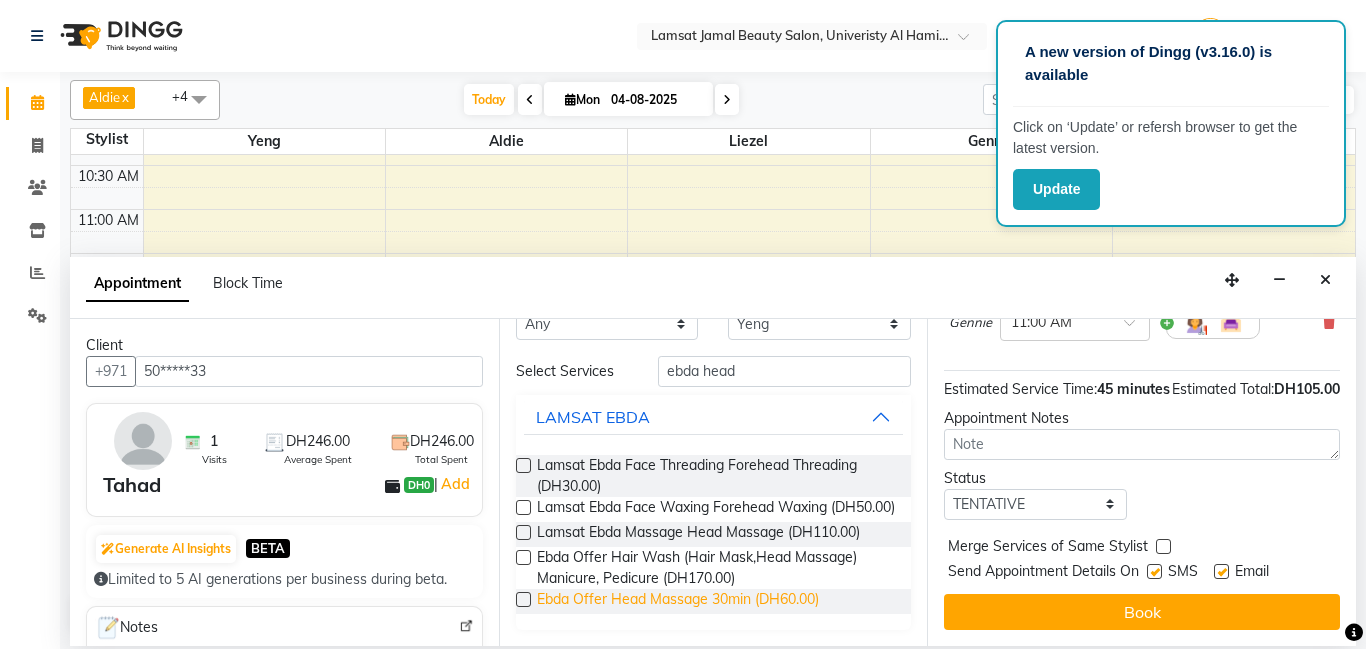 click on "Ebda Offer Head Massage 30min (DH60.00)" at bounding box center [678, 601] 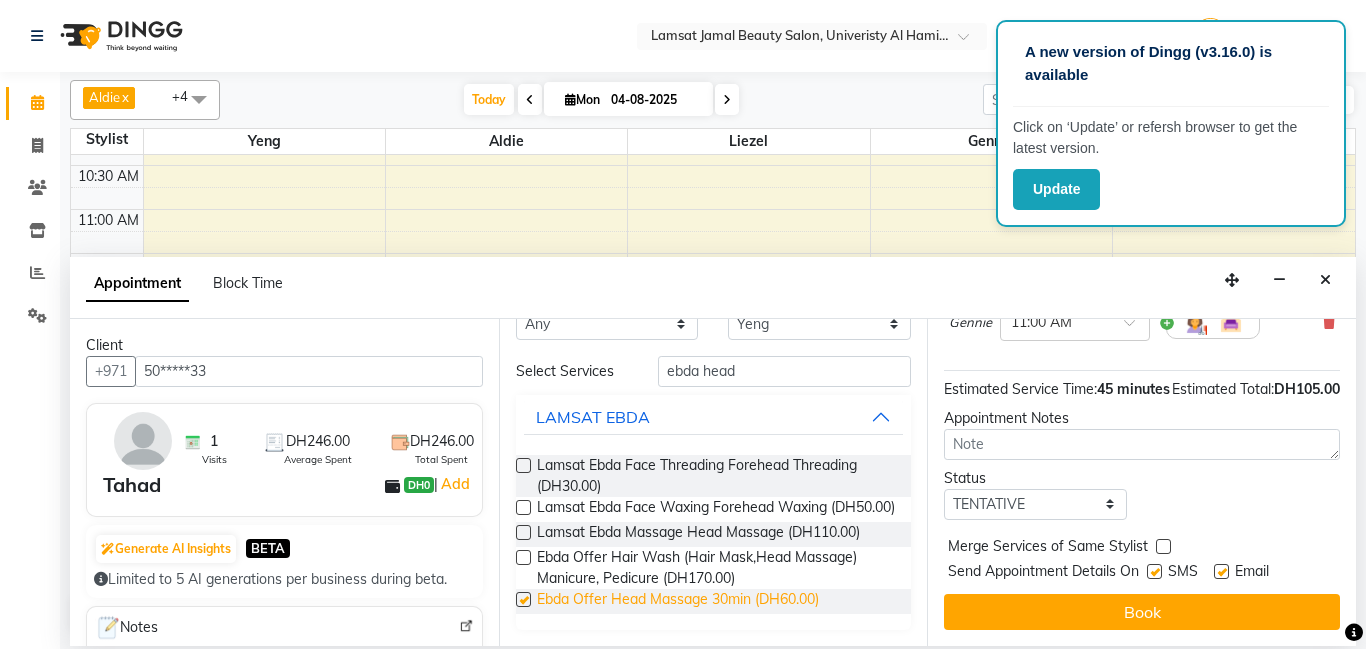 checkbox on "false" 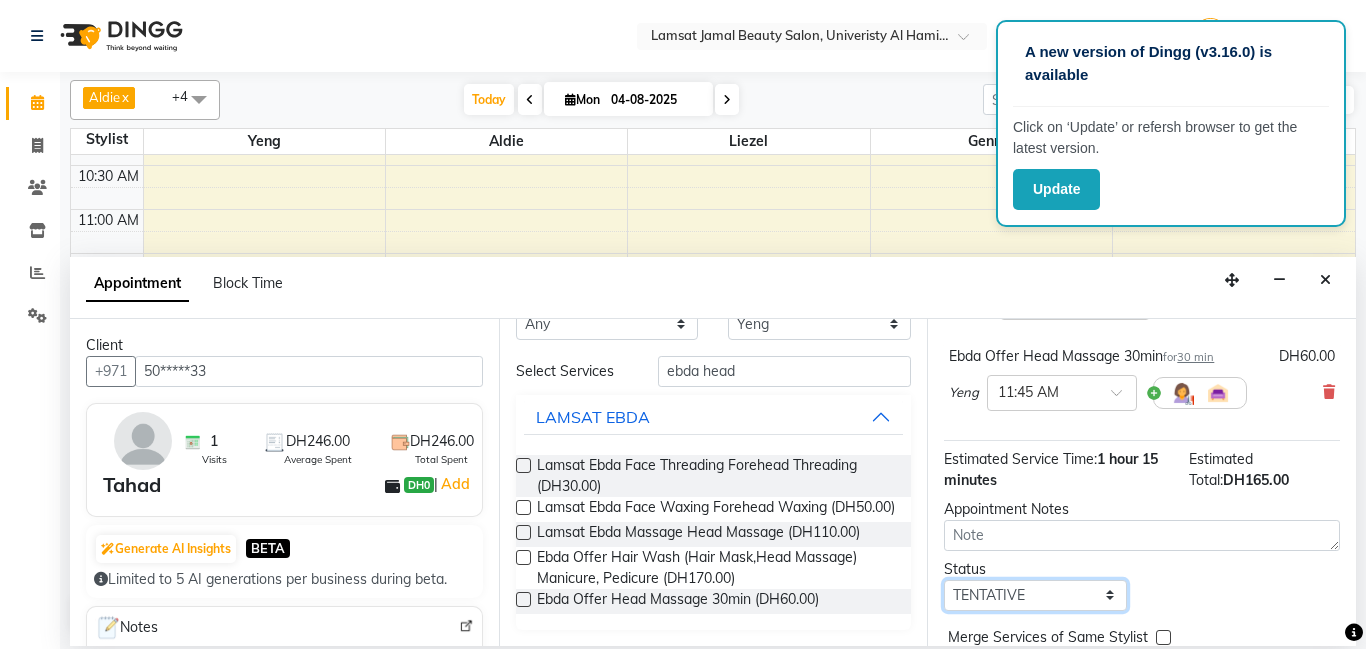 click on "Select TENTATIVE CONFIRM CHECK-IN UPCOMING" at bounding box center (1035, 595) 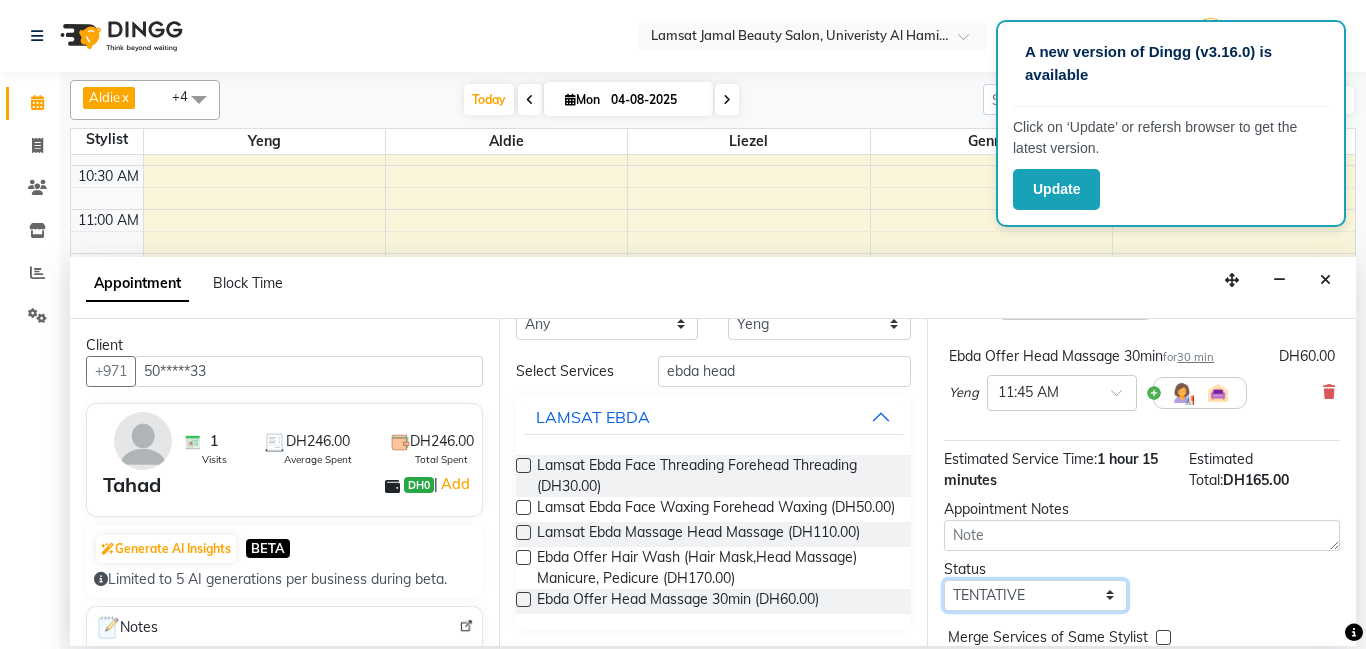 select on "confirm booking" 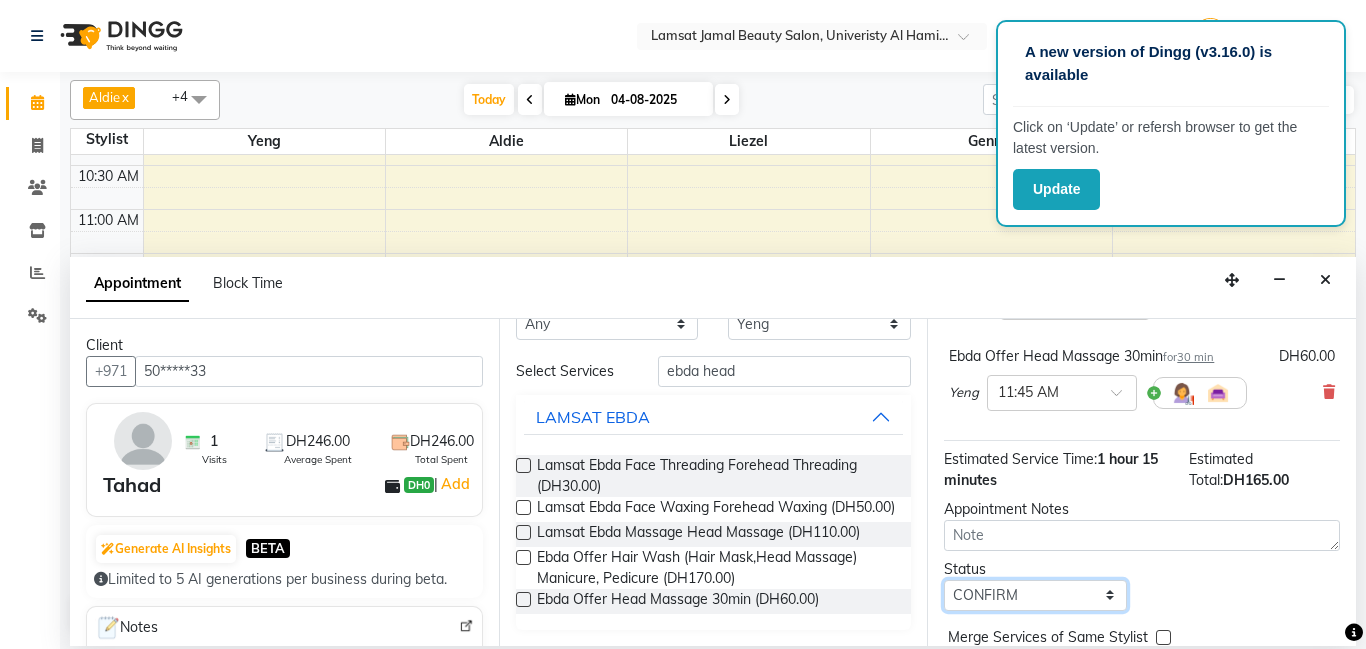 click on "Select TENTATIVE CONFIRM CHECK-IN UPCOMING" at bounding box center (1035, 595) 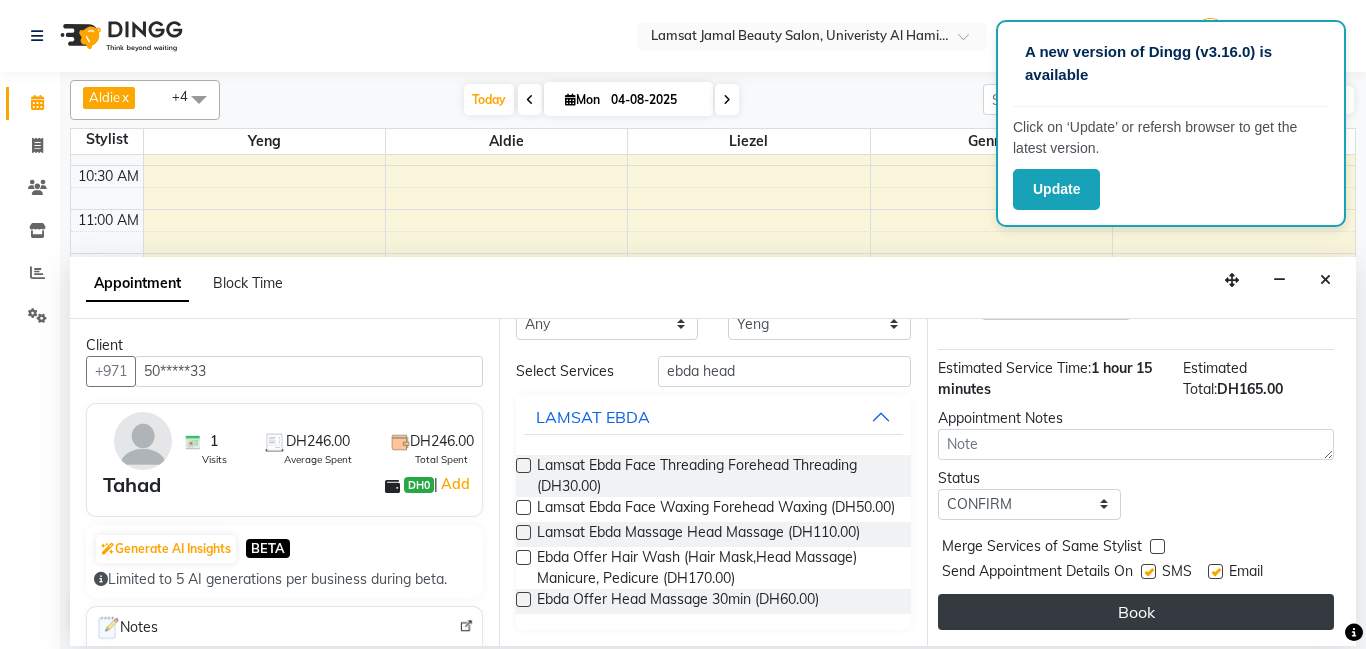 click on "Book" at bounding box center [1136, 612] 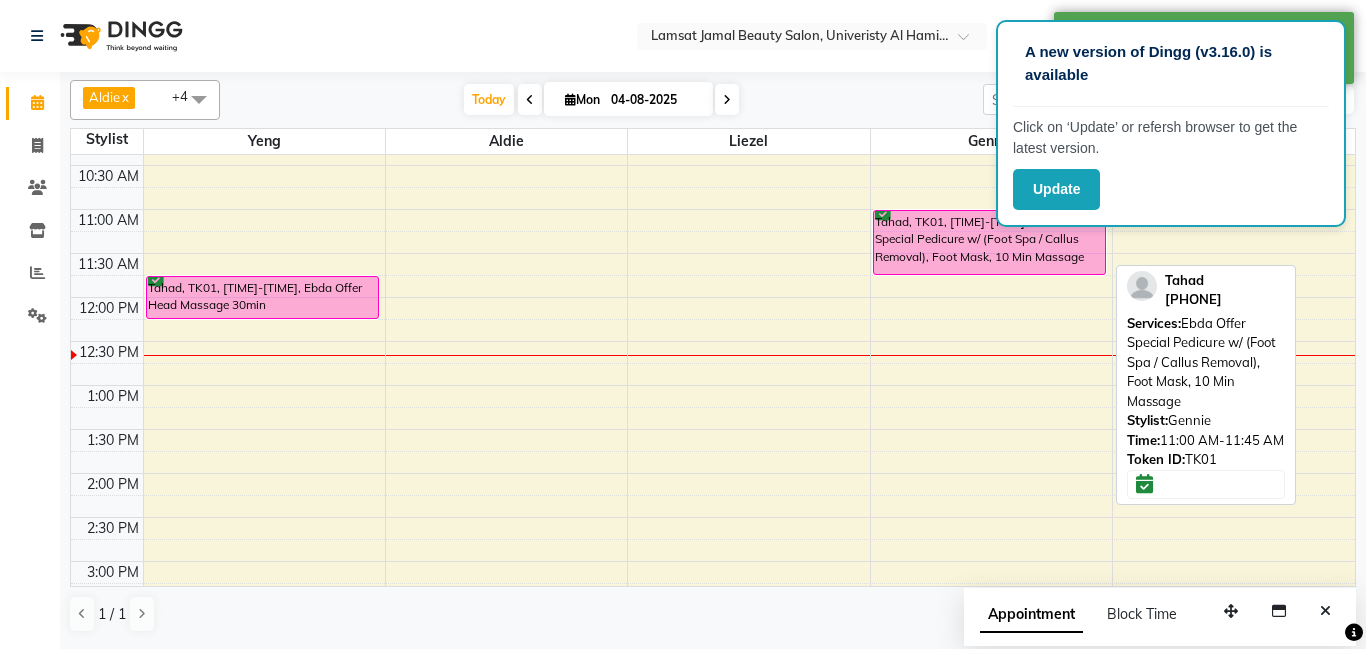click on "Tahad, TK01, [TIME]-[TIME], Ebda Offer Special Pedicure w/ (Foot Spa / Callus Removal), Foot Mask, 10 Min Massage" at bounding box center [989, 242] 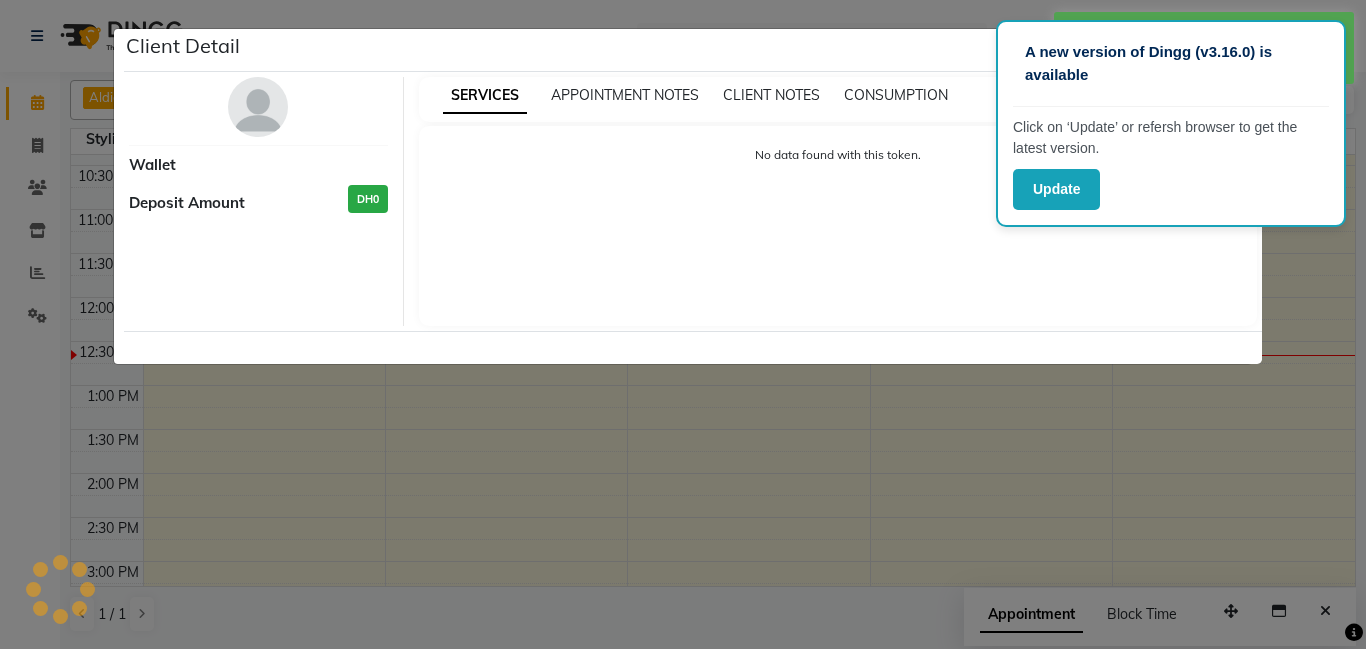 select on "6" 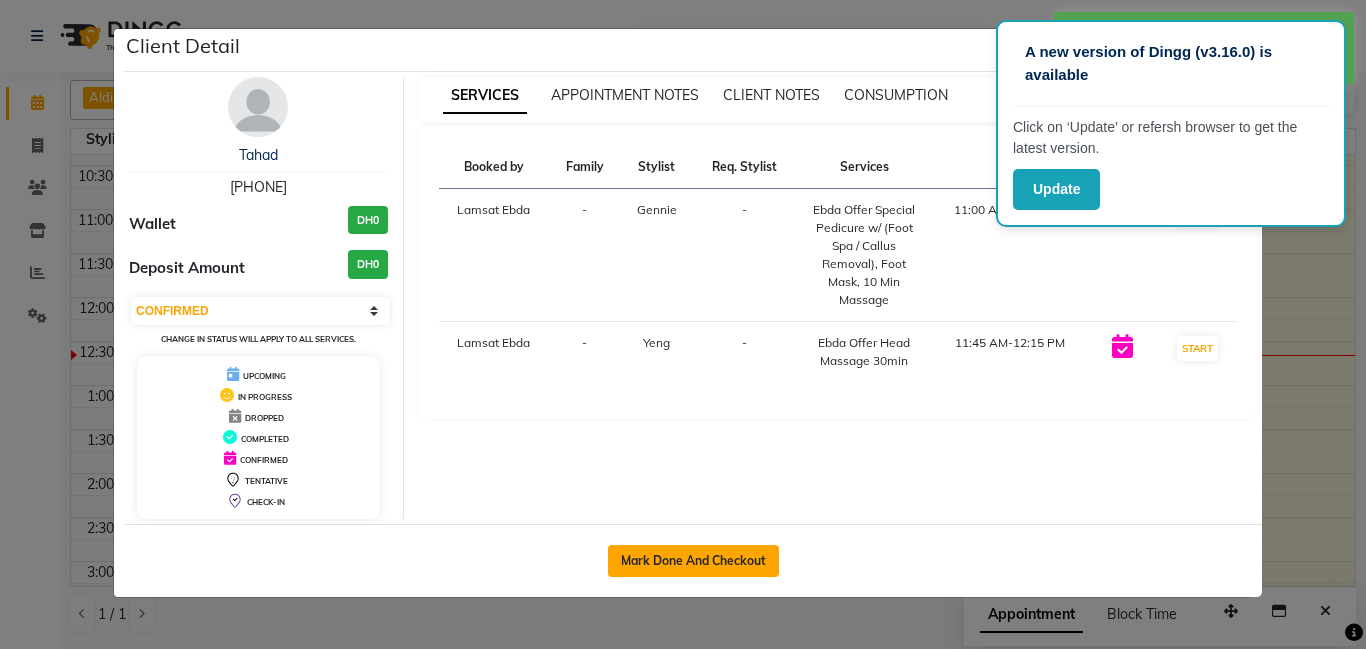 click on "Mark Done And Checkout" 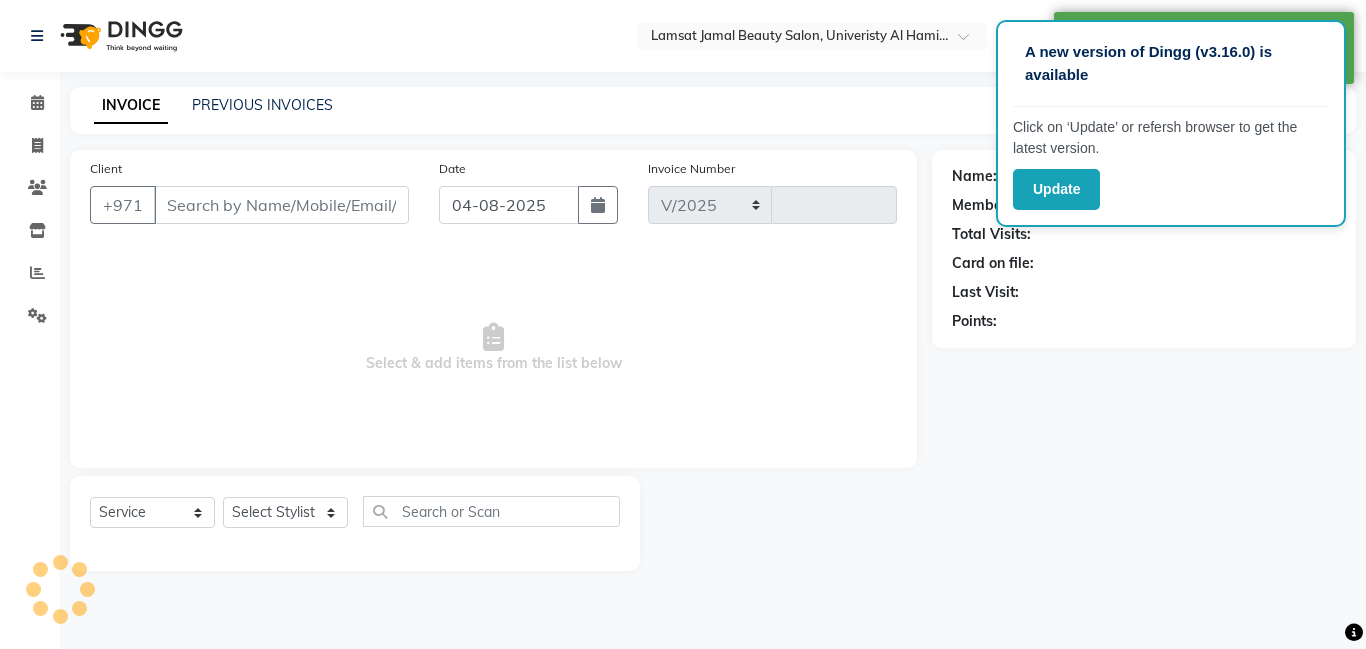 select on "8294" 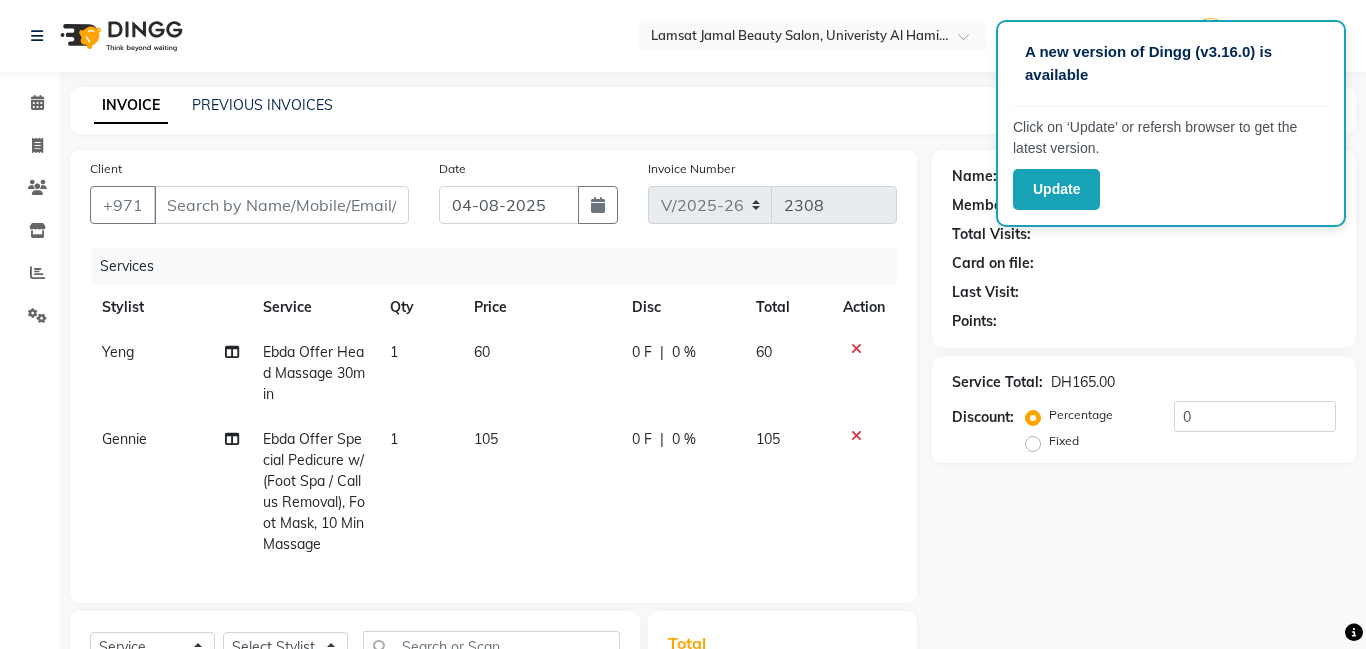 type on "50*****33" 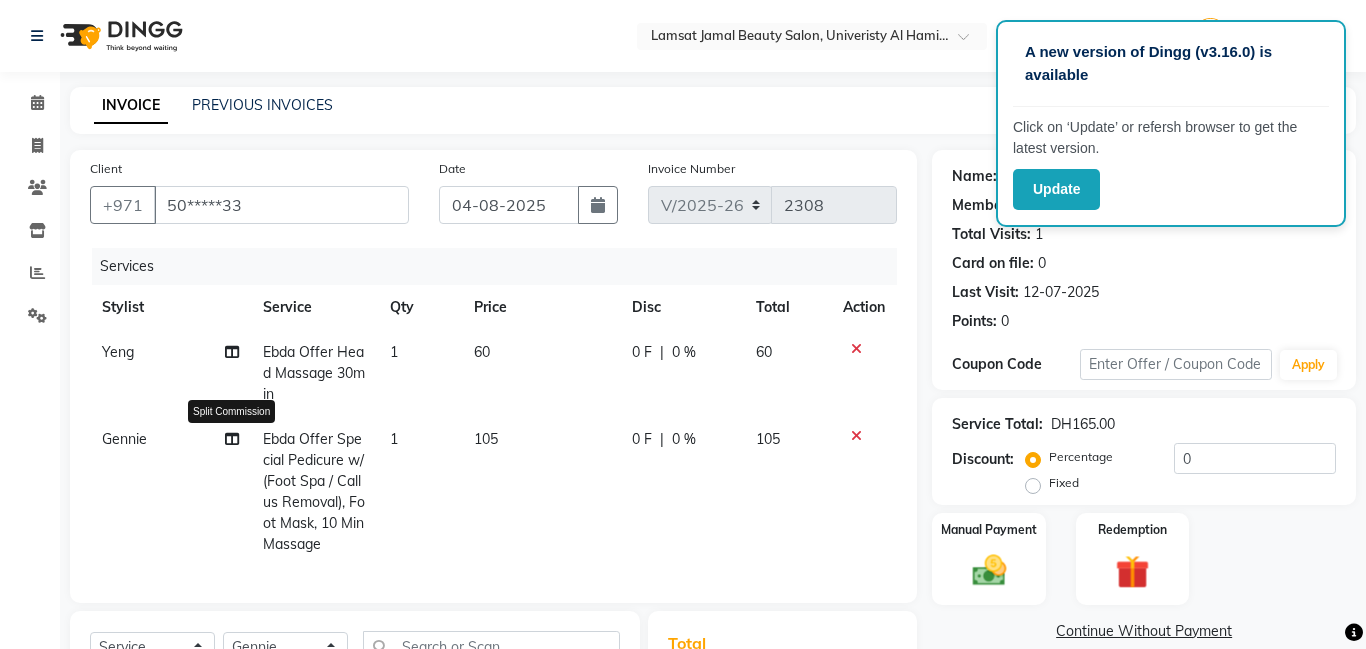 click 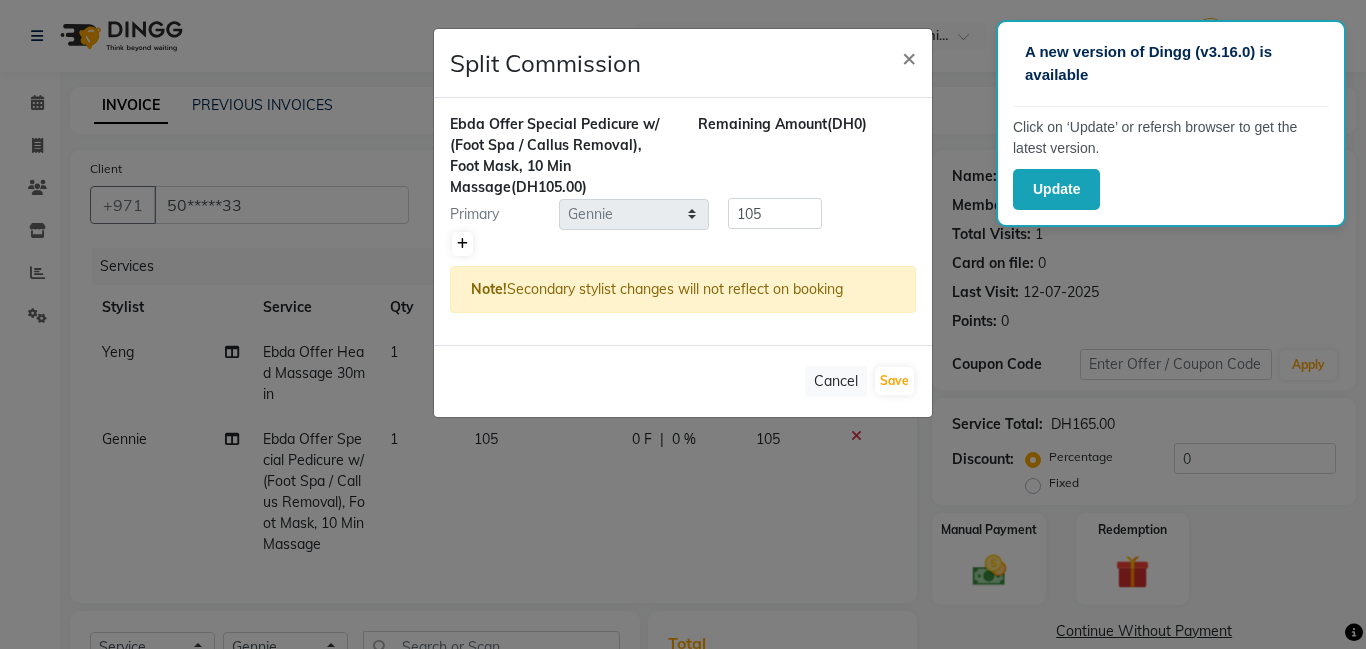 click 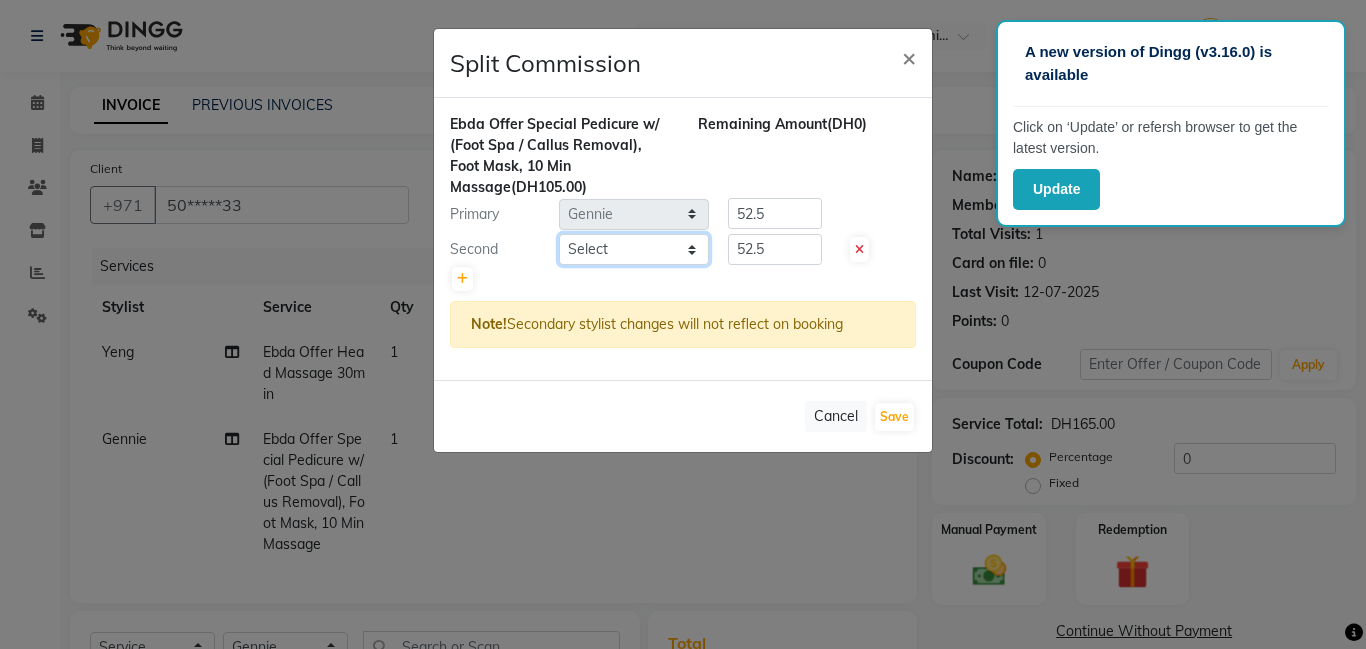 click on "Select Aldie Aliya Amna Gennie Joytie Jude Lamsat Ebda Lamsat Jamal Liezel Maricar Maychel Michelle Nads Neha Nhor Owner Aliya Priya Rods Sana Sehr Alya Yeng" 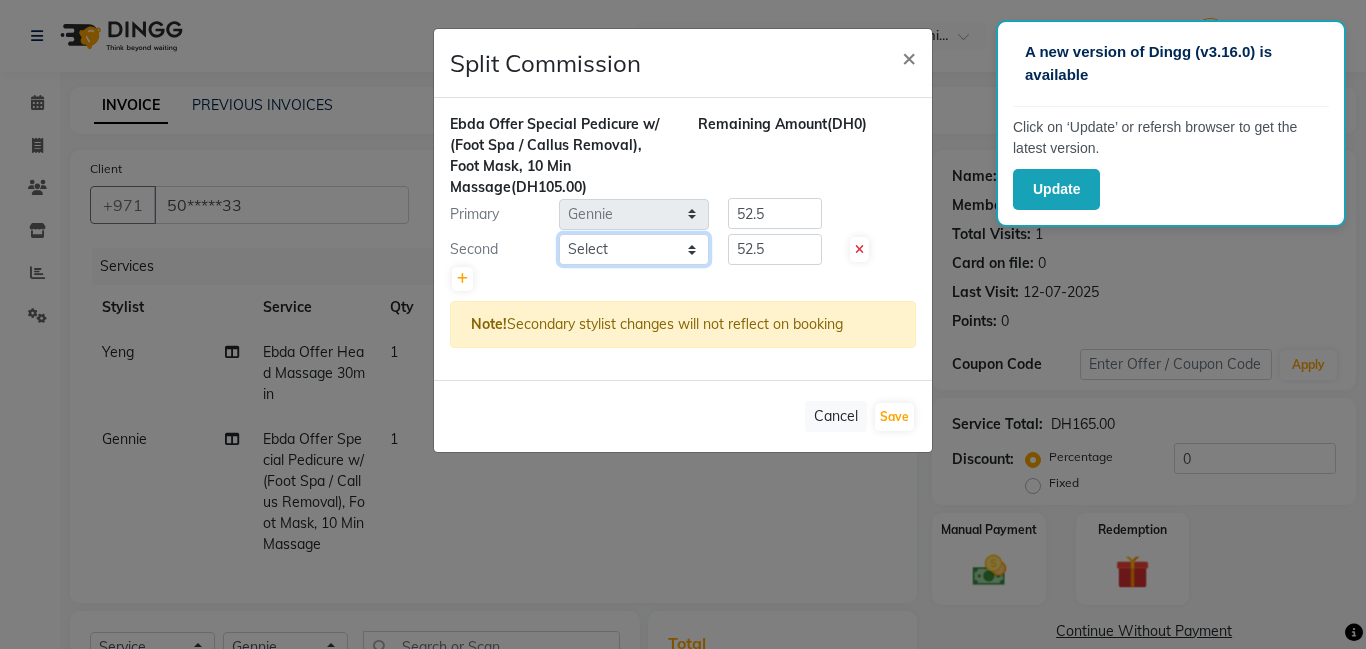 select on "80051" 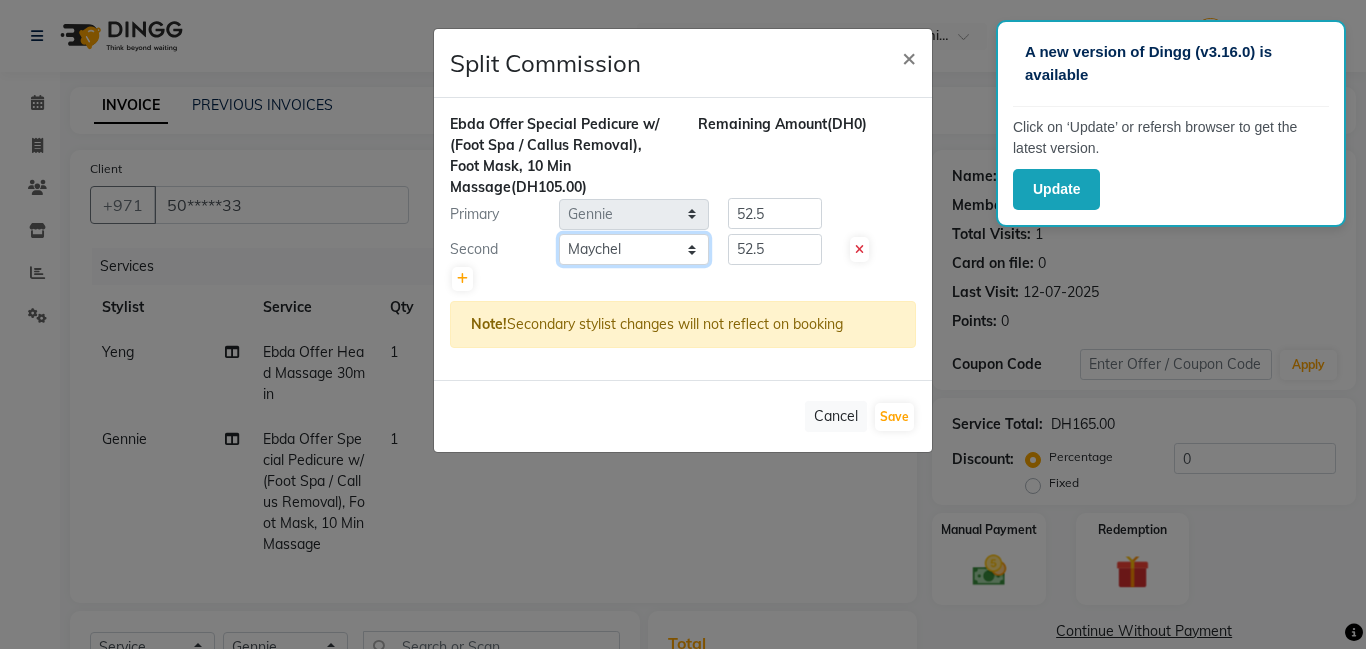 click on "Select Aldie Aliya Amna Gennie Joytie Jude Lamsat Ebda Lamsat Jamal Liezel Maricar Maychel Michelle Nads Neha Nhor Owner Aliya Priya Rods Sana Sehr Alya Yeng" 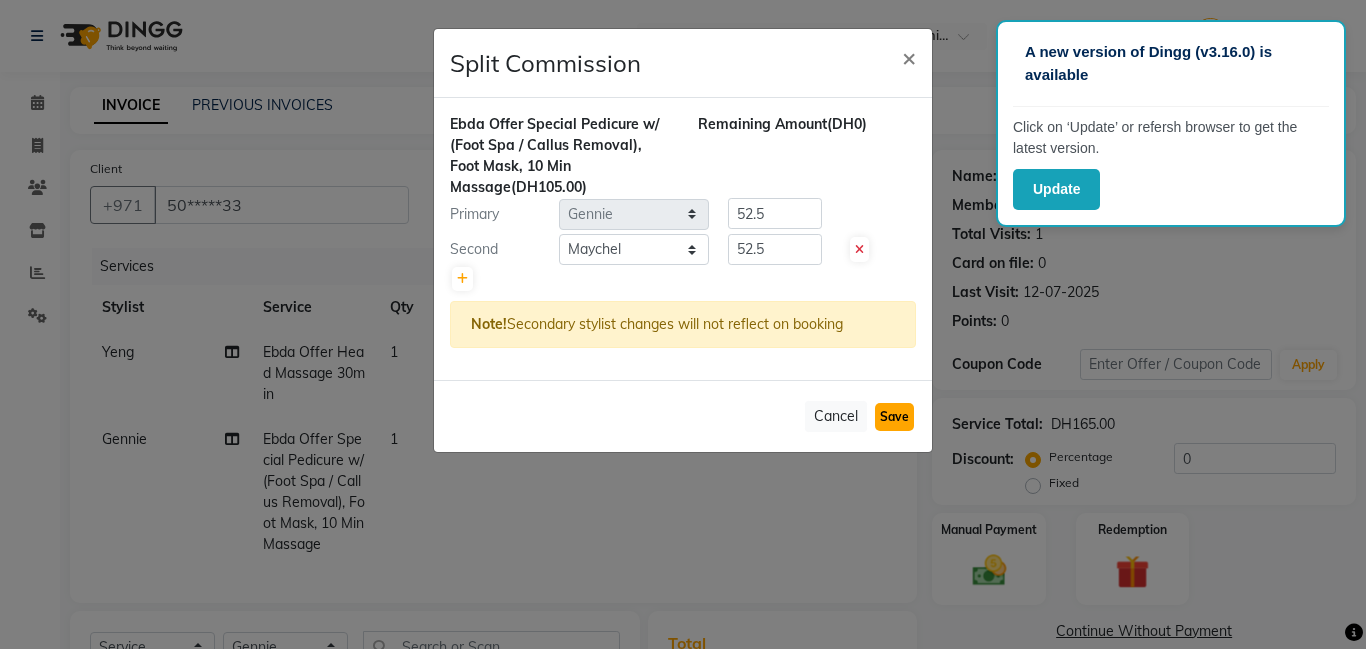 click on "Save" 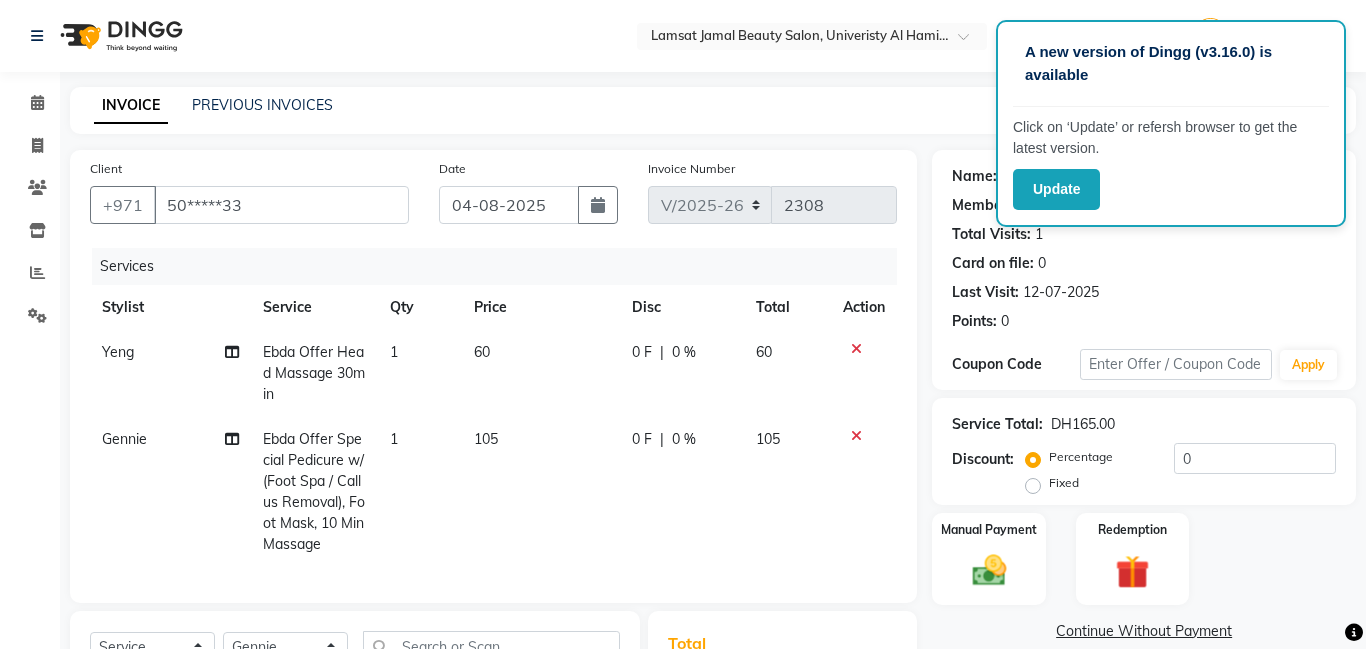 select on "Select" 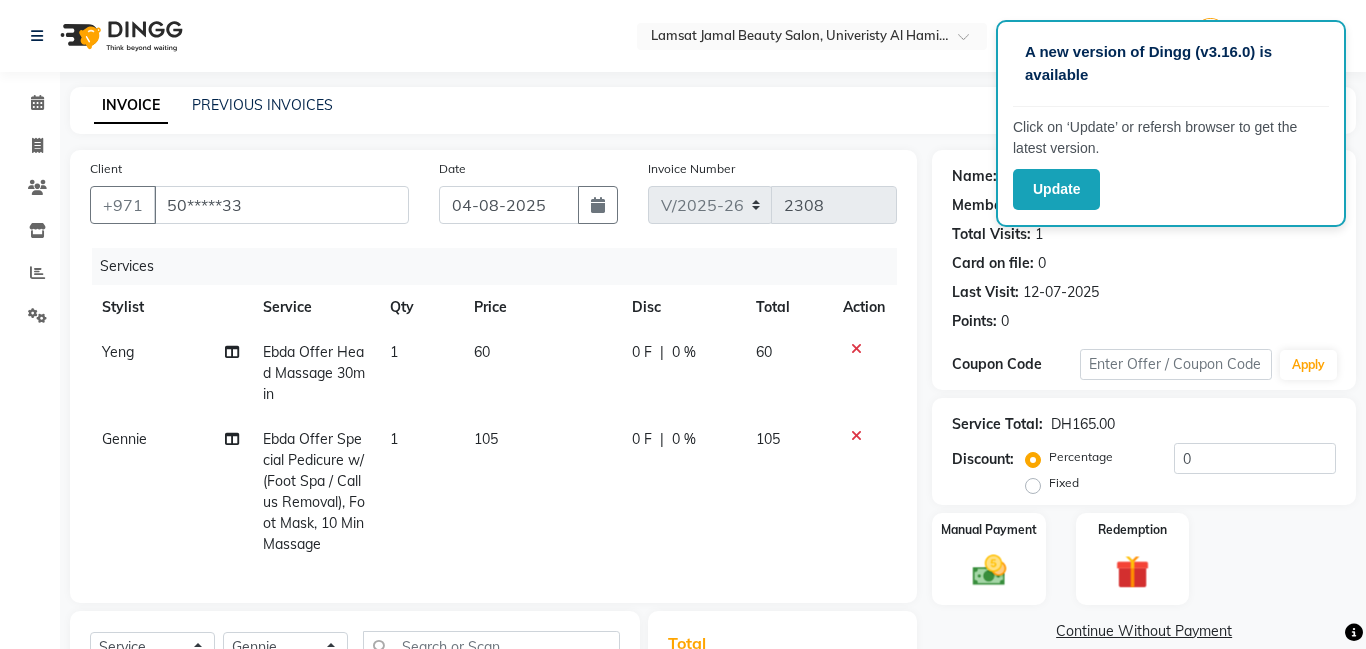 scroll, scrollTop: 209, scrollLeft: 0, axis: vertical 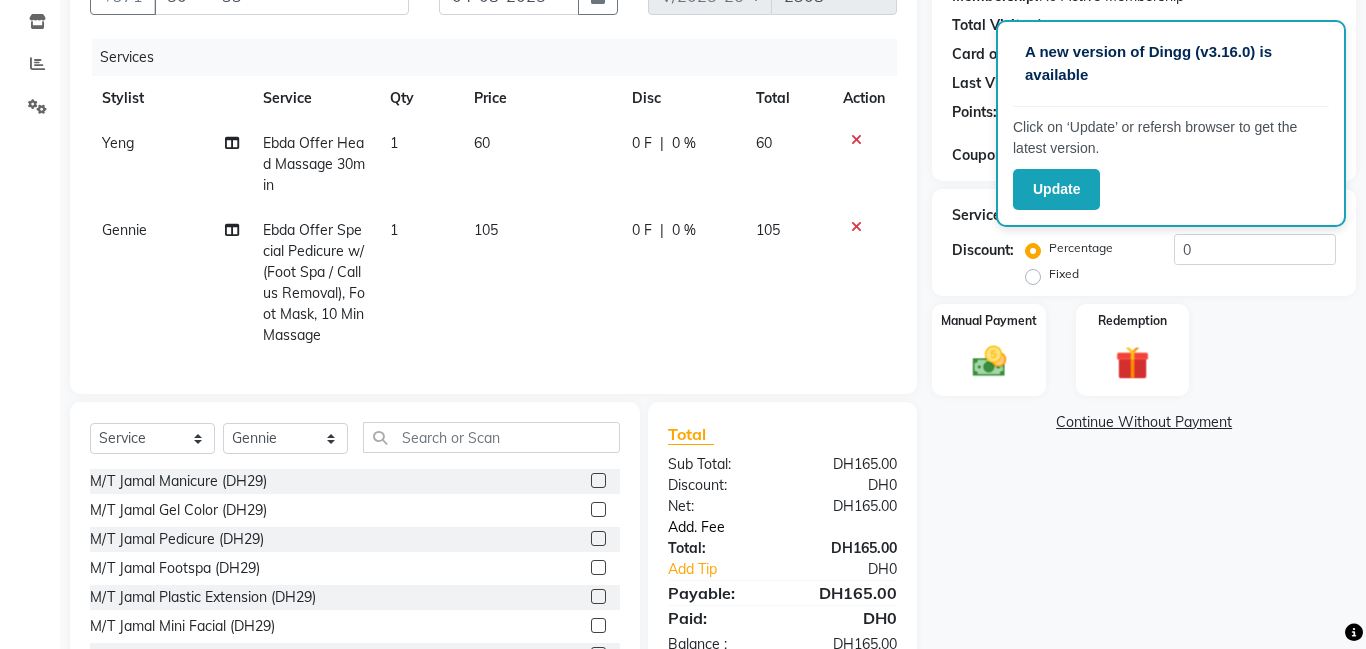 click on "Add. Fee" 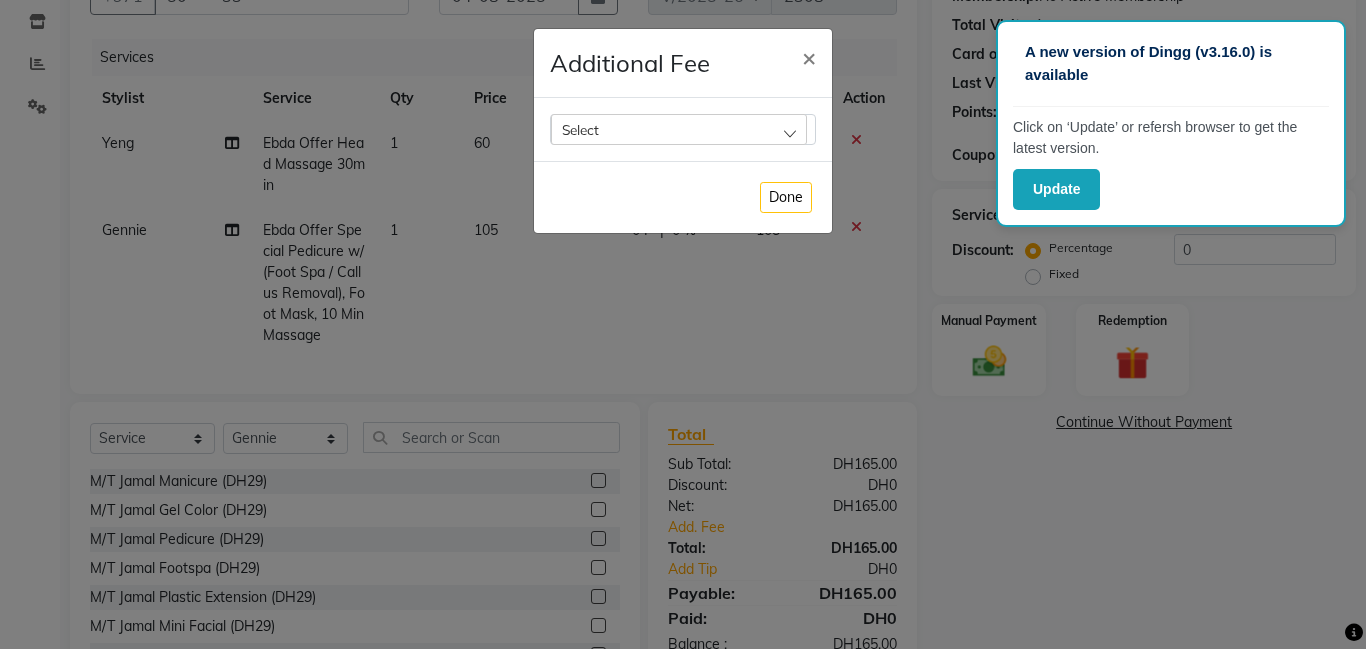 click on "Select" 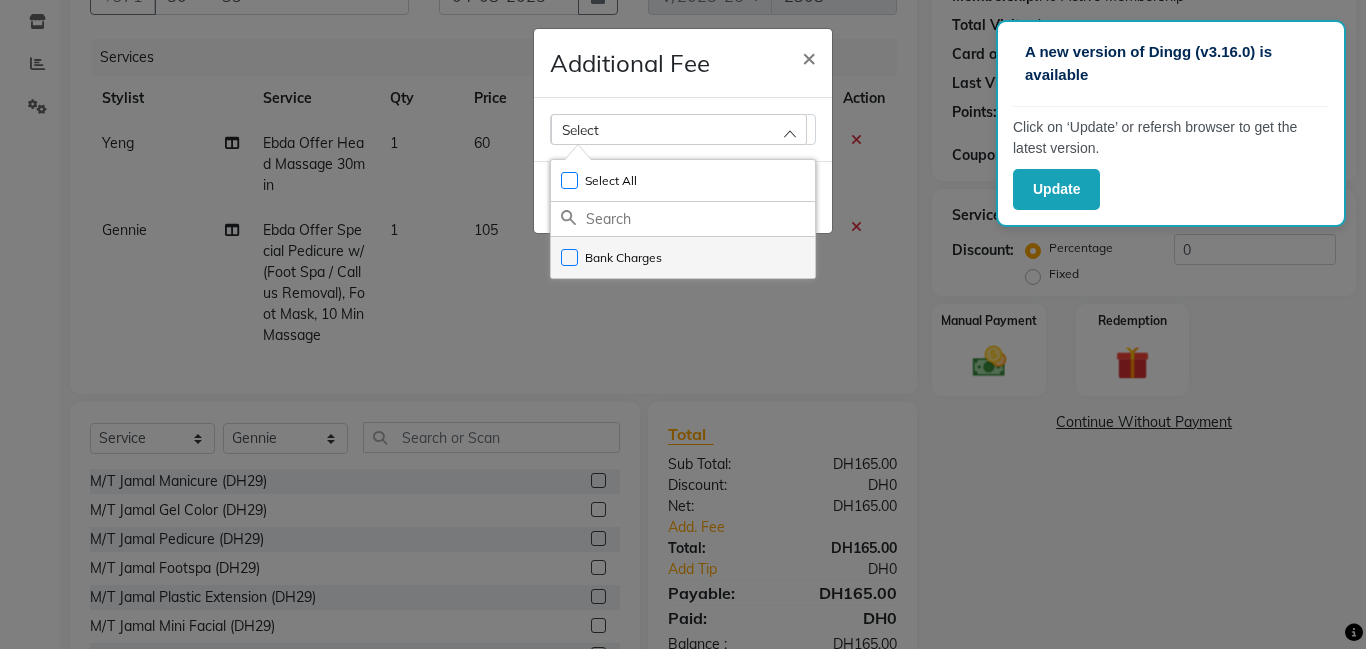 click on "Bank Charges" 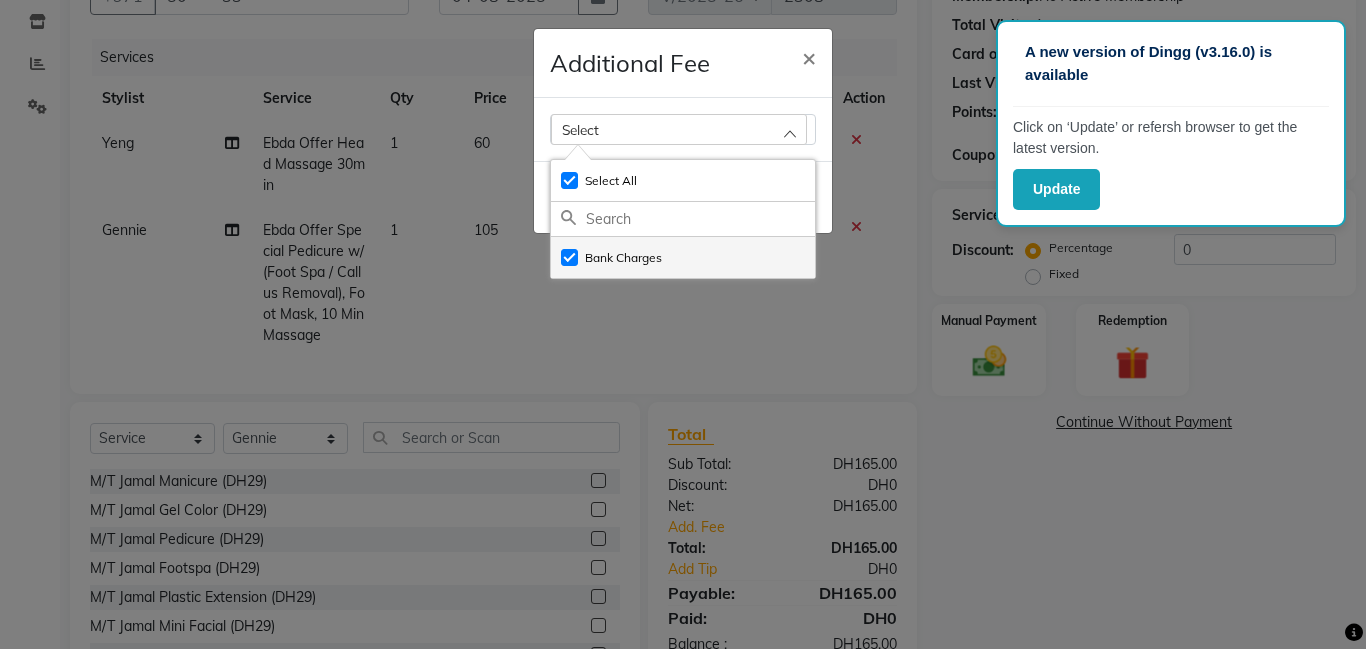 checkbox on "true" 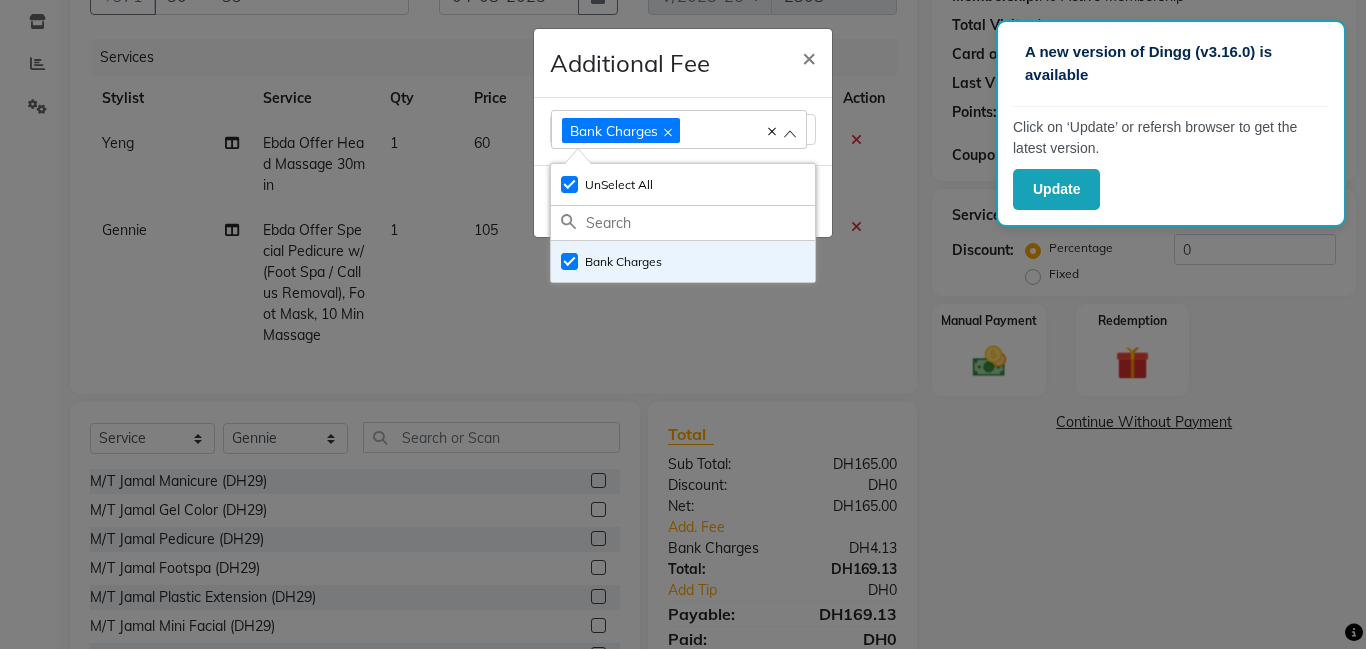 click on "Additional Fee × Bank Charges Select All UnSelect All Bank Charges  Done" 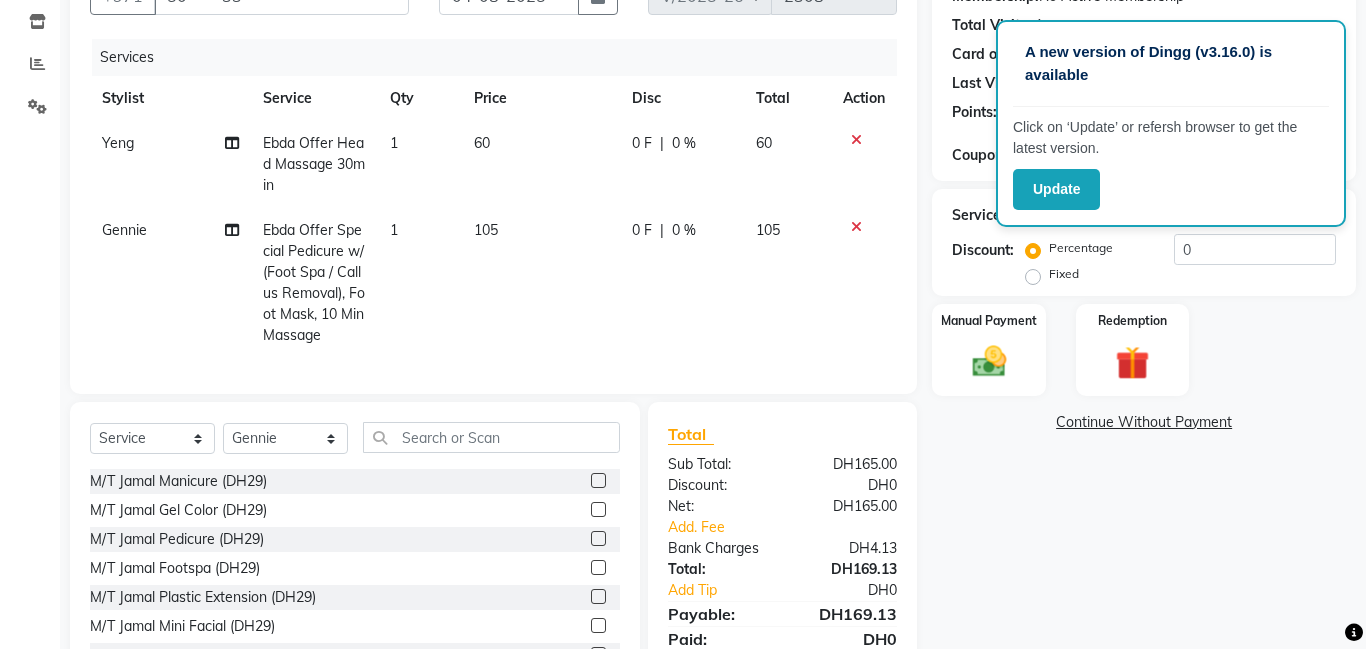 click 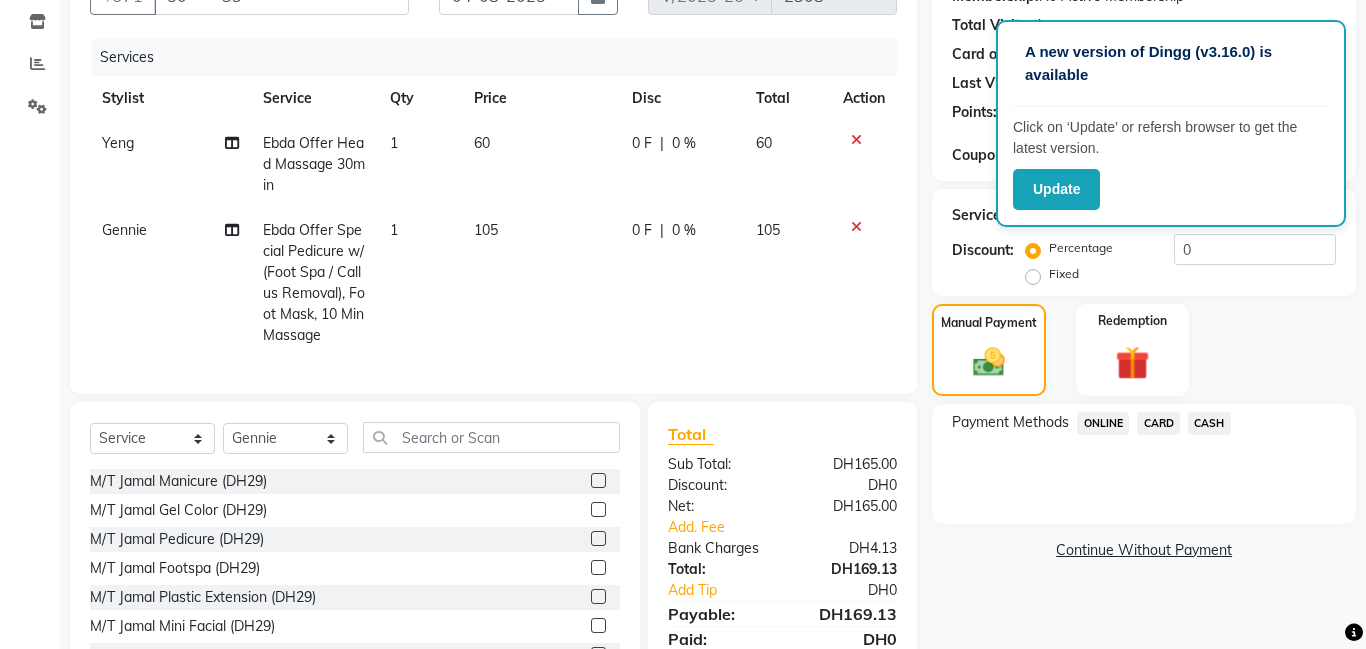 click on "CARD" 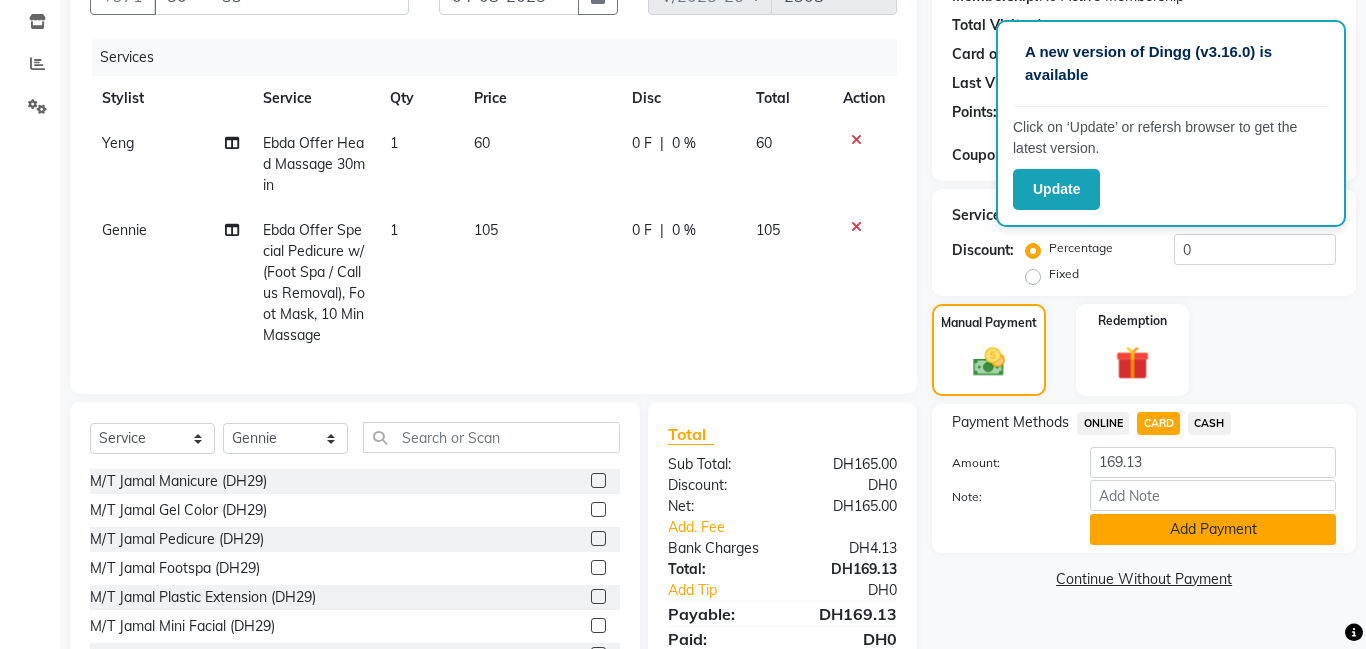 click on "Add Payment" 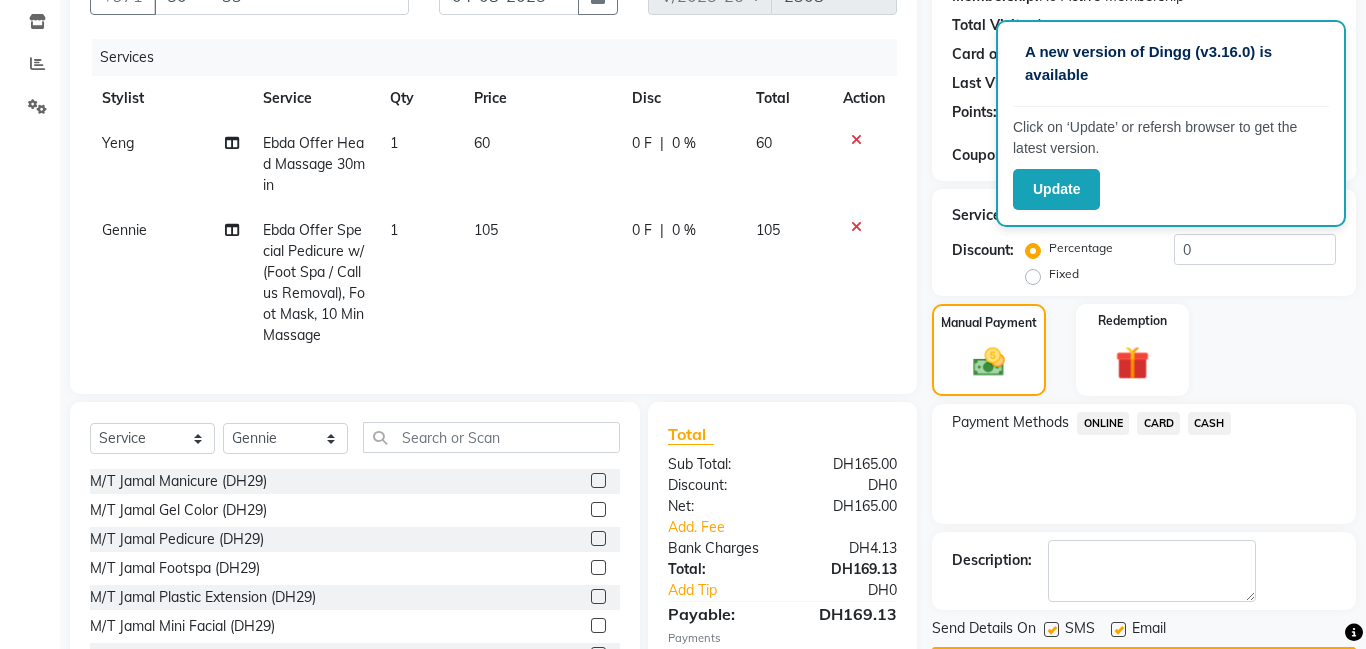 scroll, scrollTop: 349, scrollLeft: 0, axis: vertical 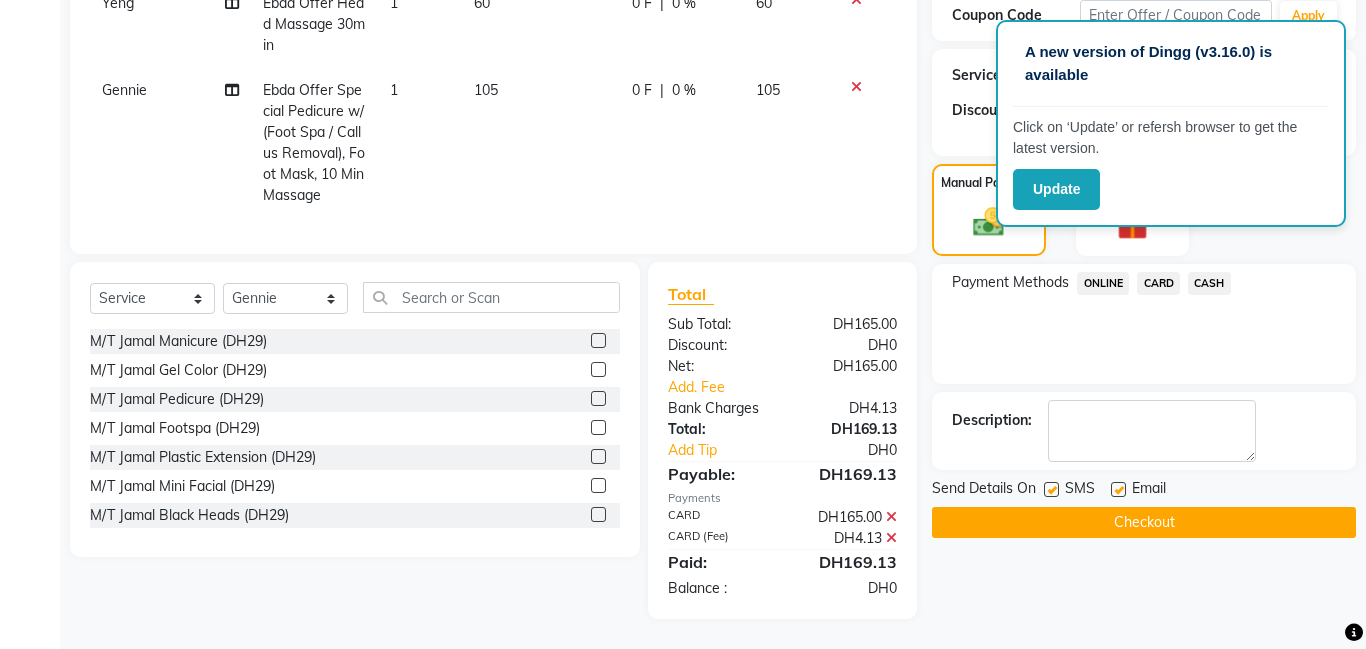 click on "Checkout" 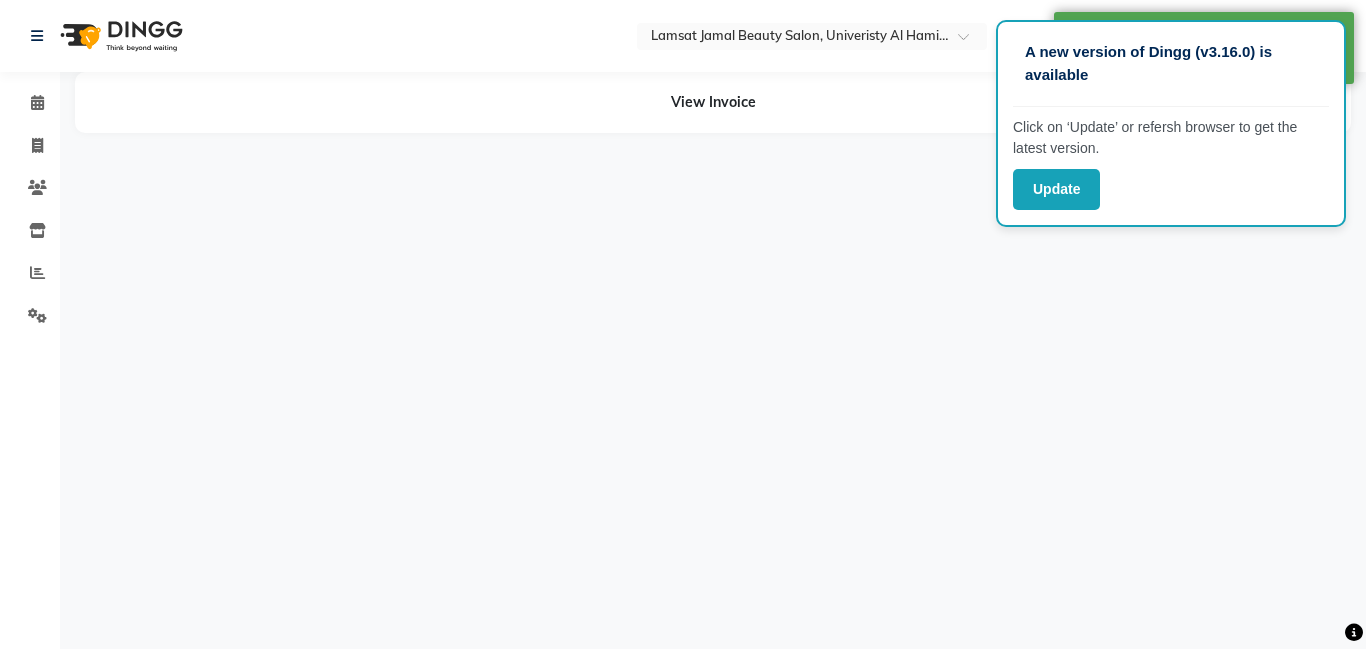 scroll, scrollTop: 0, scrollLeft: 0, axis: both 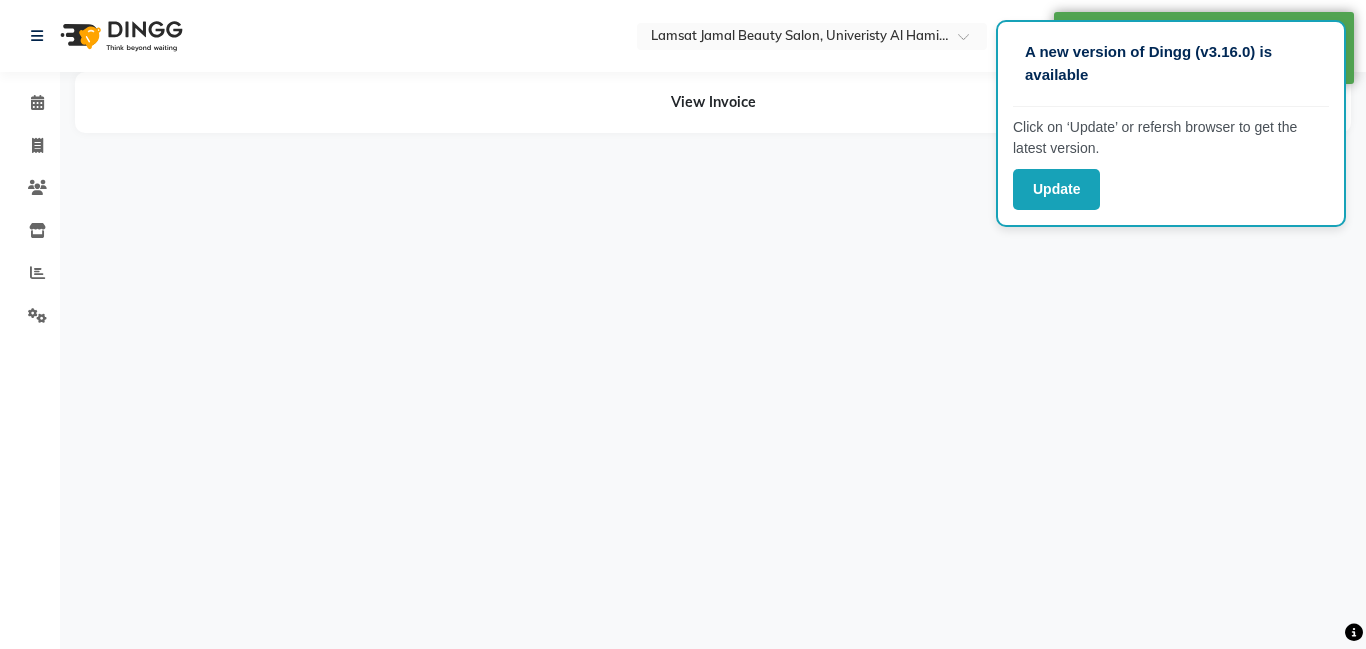 select on "79900" 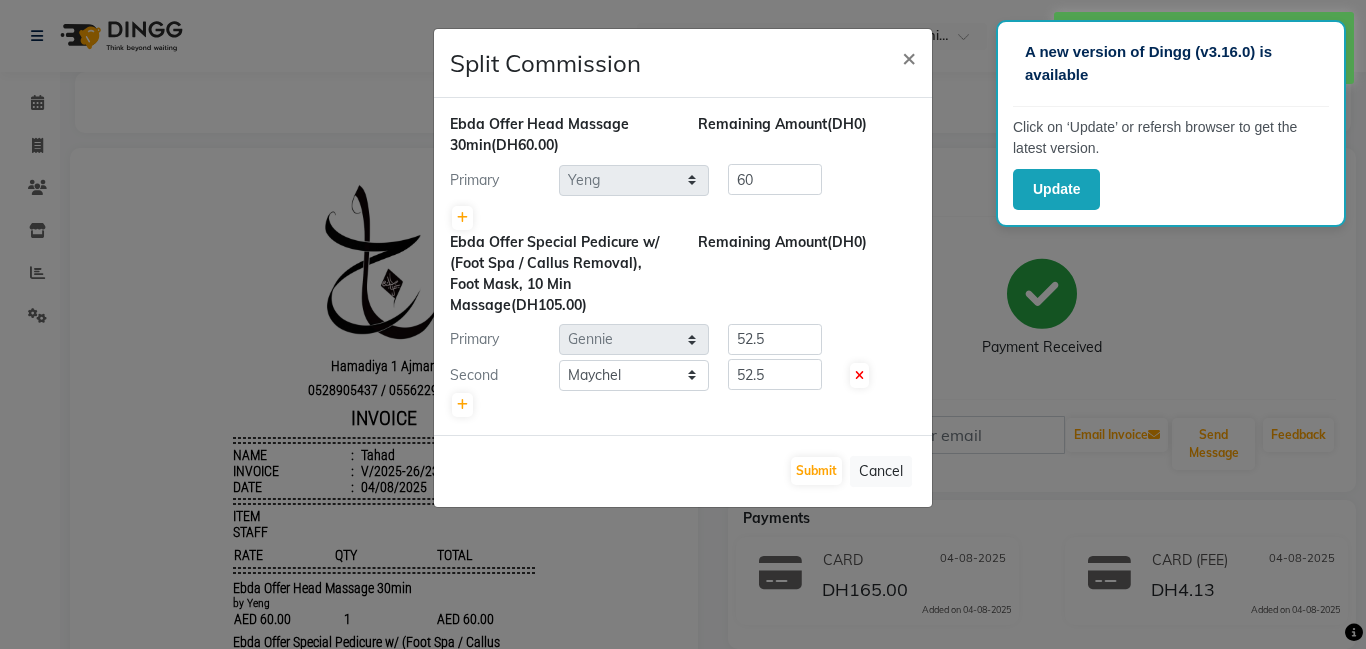 scroll, scrollTop: 0, scrollLeft: 0, axis: both 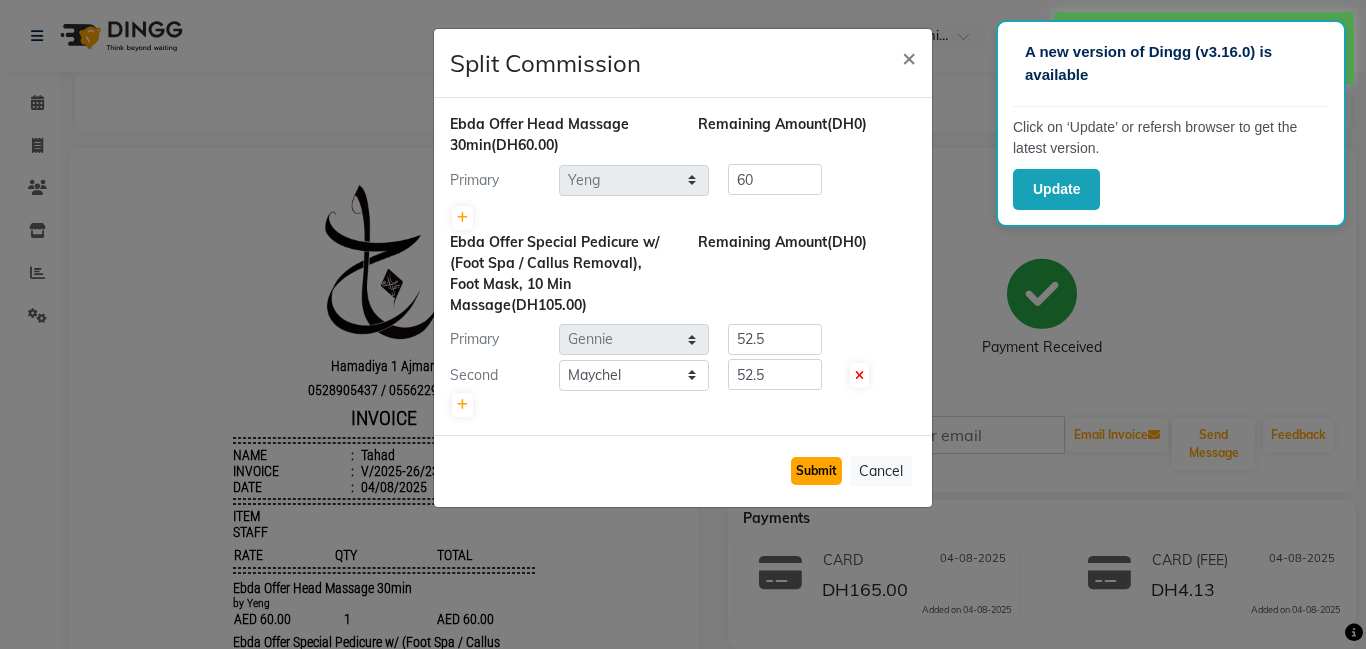 click on "Submit" 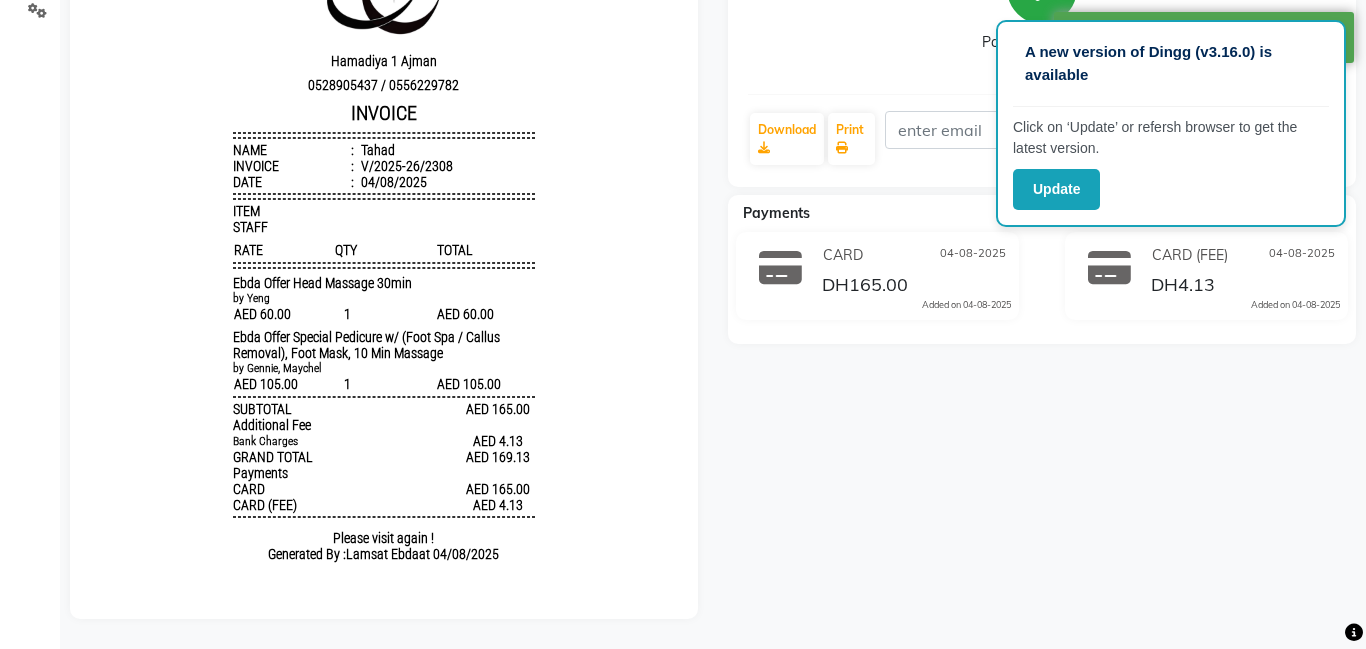 scroll, scrollTop: 0, scrollLeft: 0, axis: both 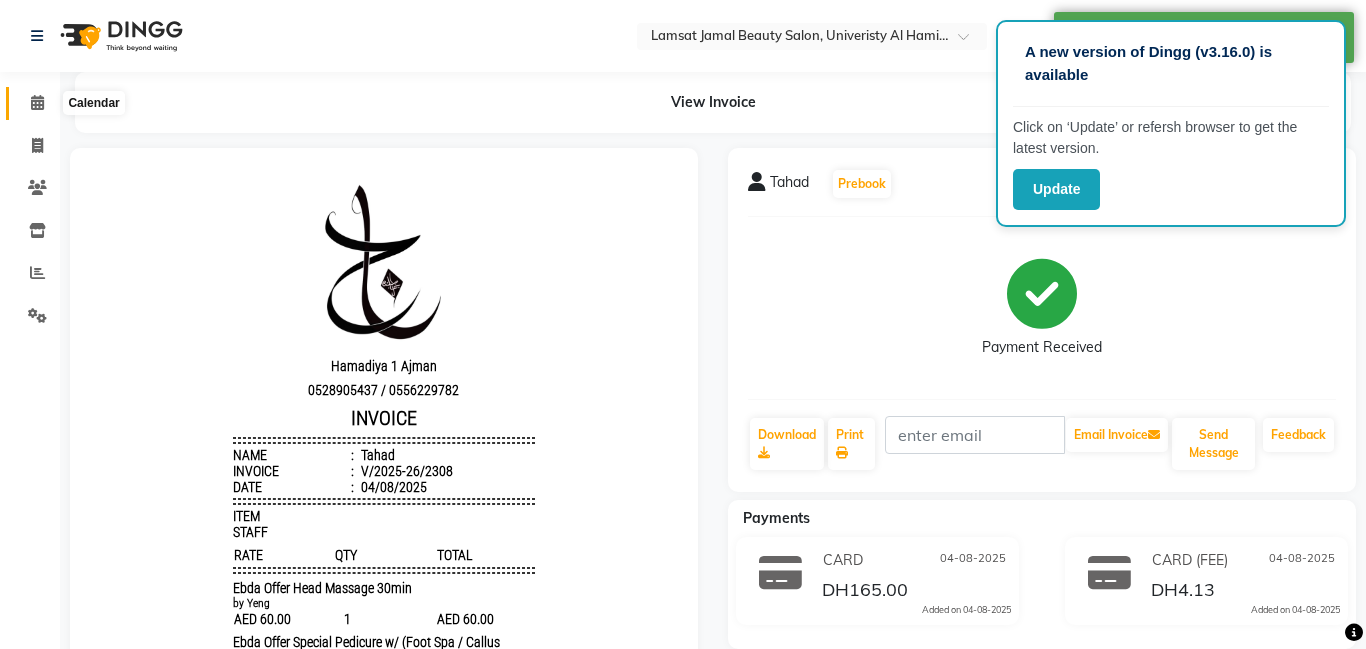 click 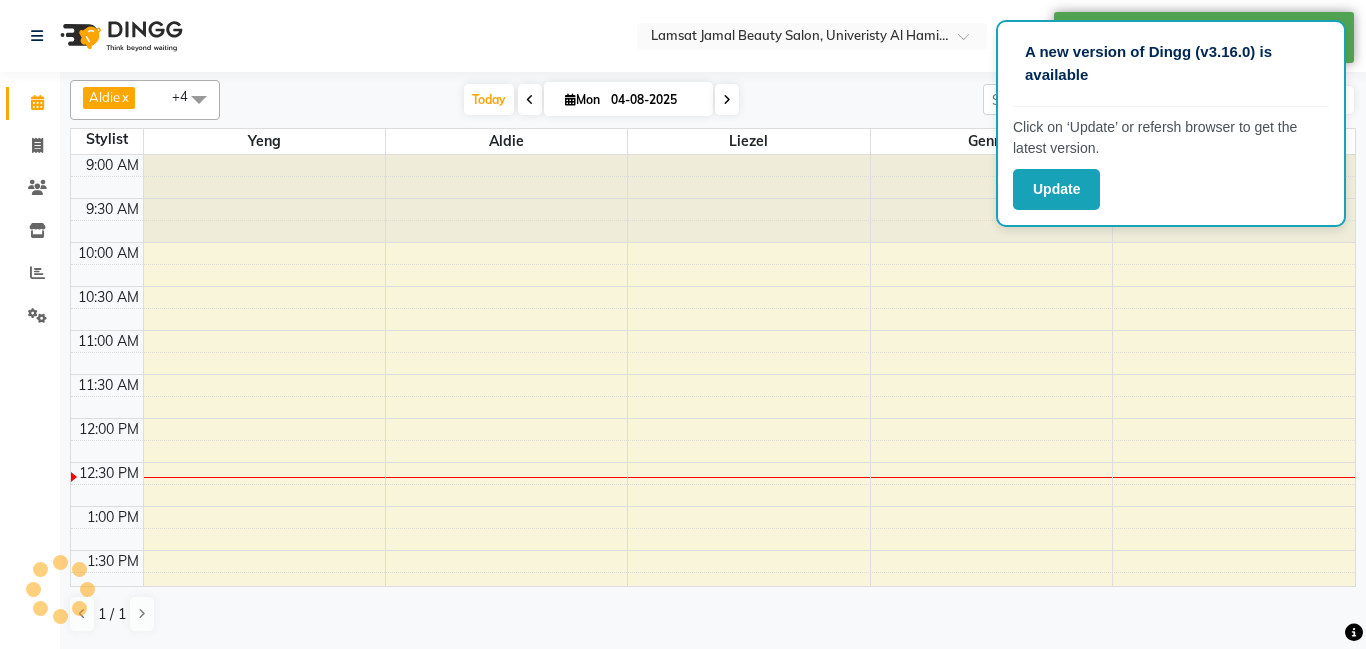 scroll, scrollTop: 0, scrollLeft: 0, axis: both 